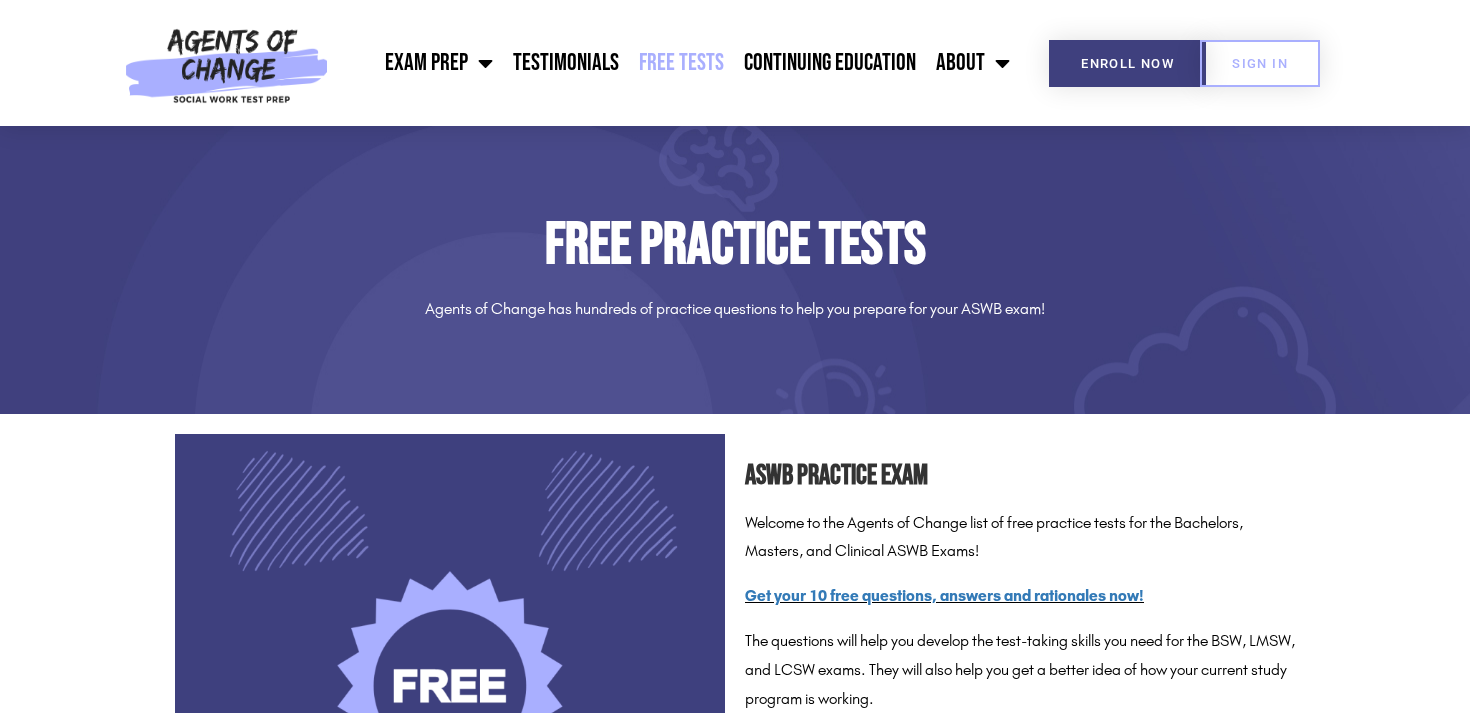 scroll, scrollTop: 331, scrollLeft: 0, axis: vertical 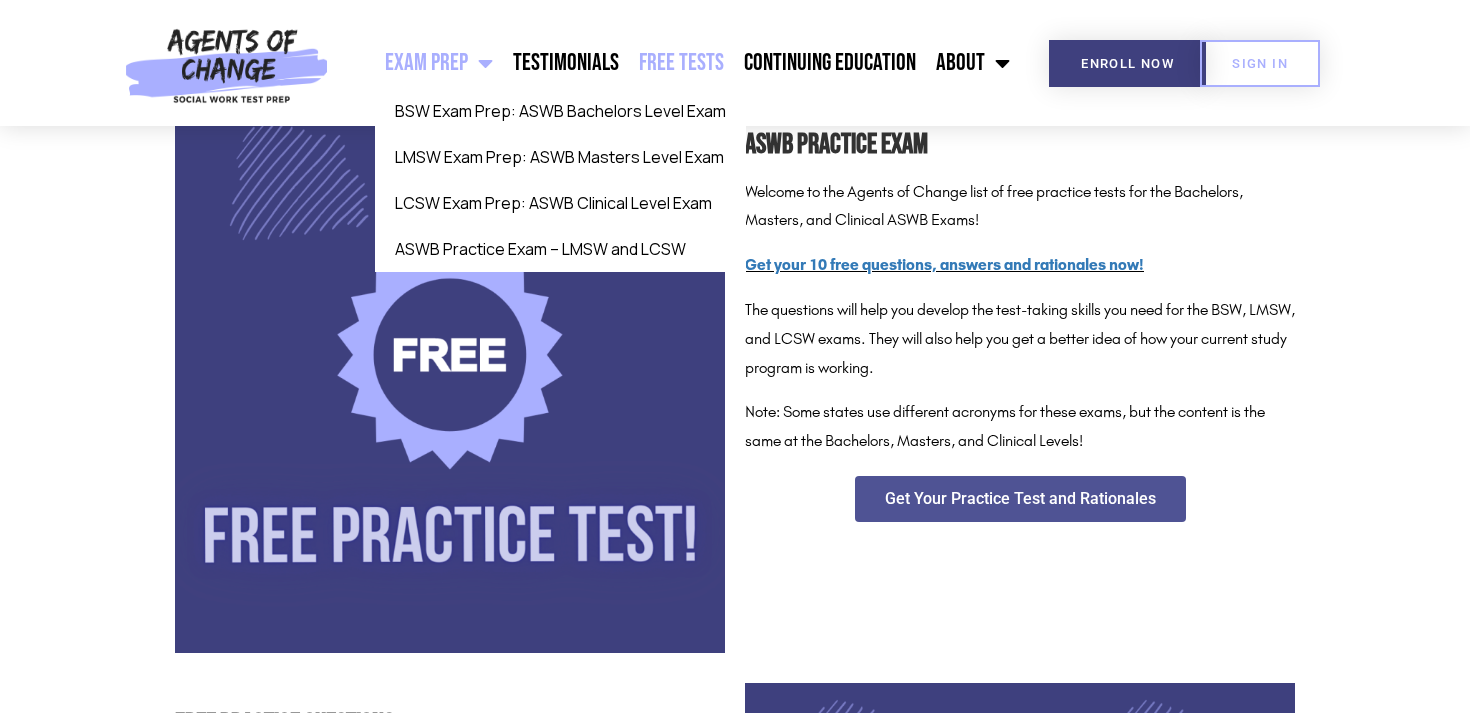 click on "Exam Prep" 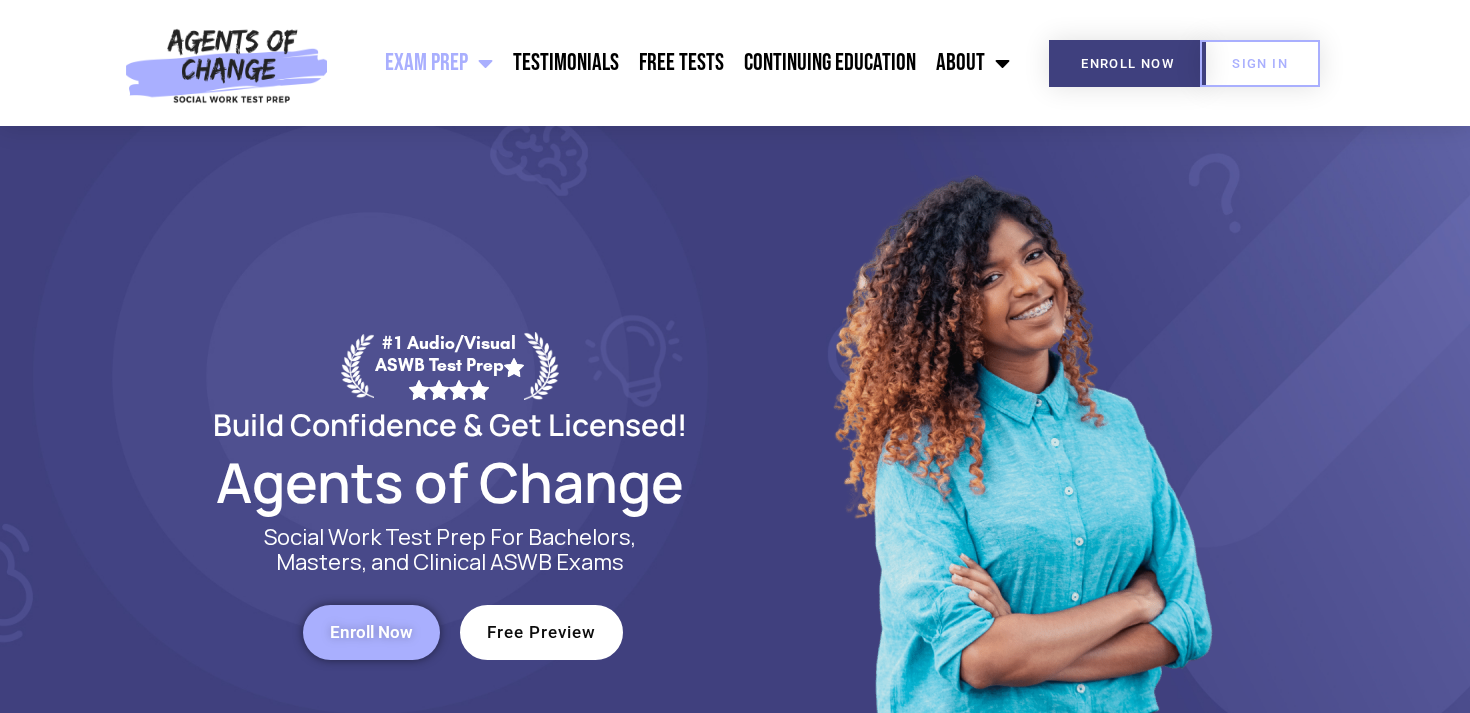 scroll, scrollTop: 0, scrollLeft: 0, axis: both 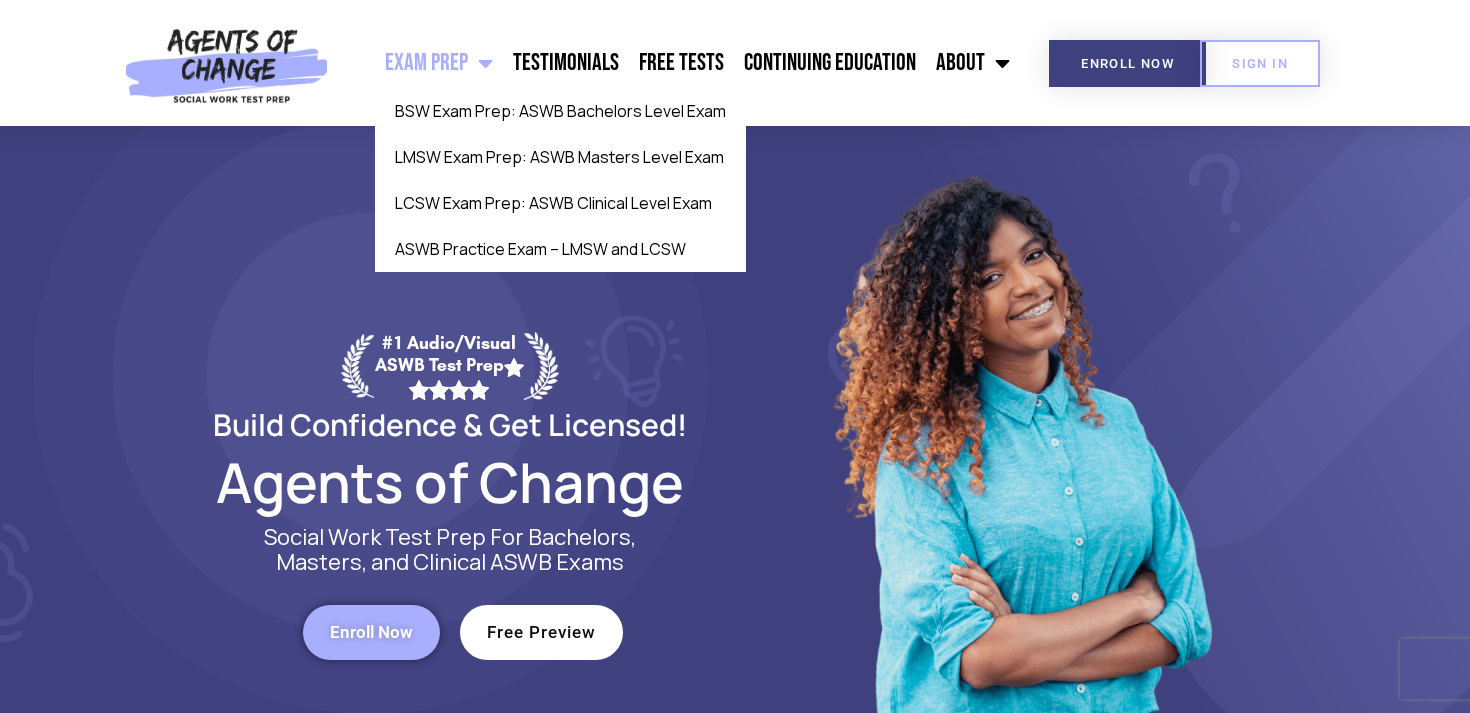 click 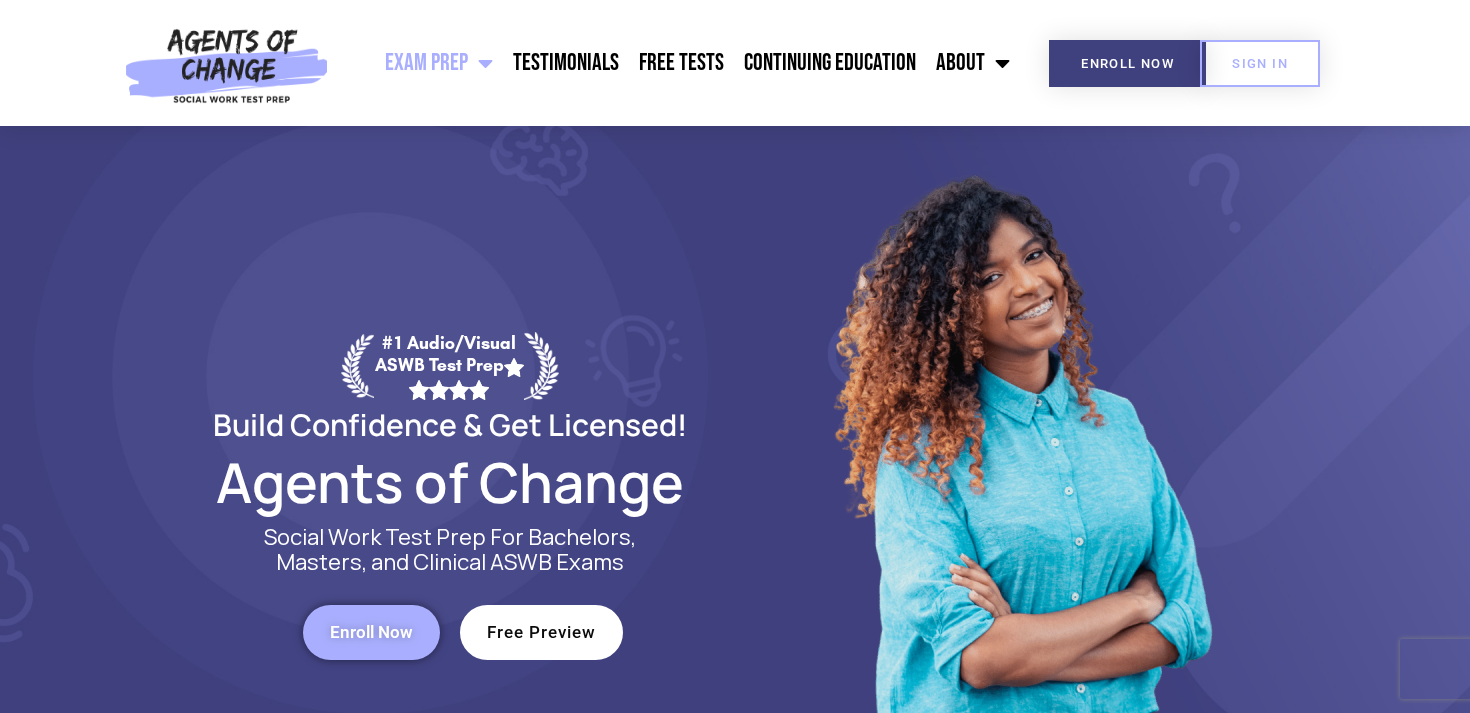 scroll, scrollTop: 0, scrollLeft: 0, axis: both 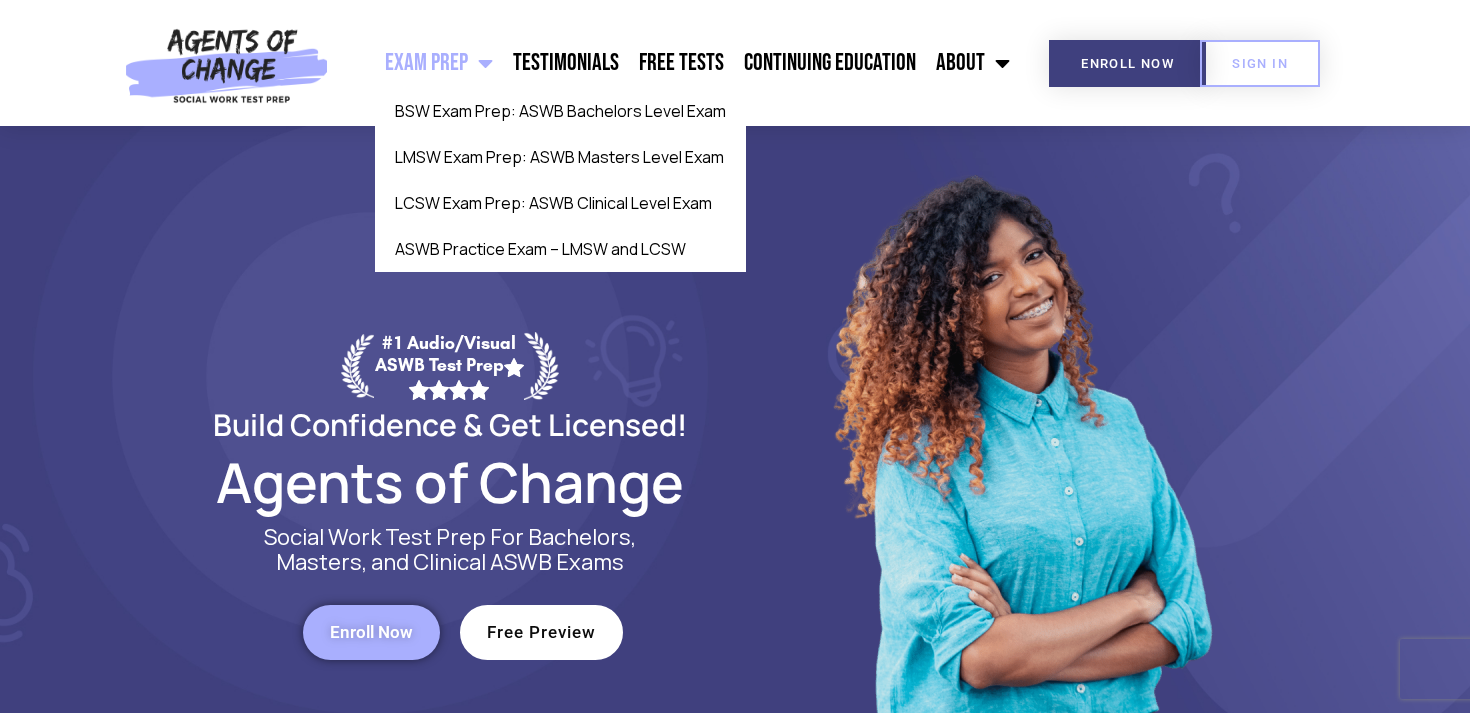 click 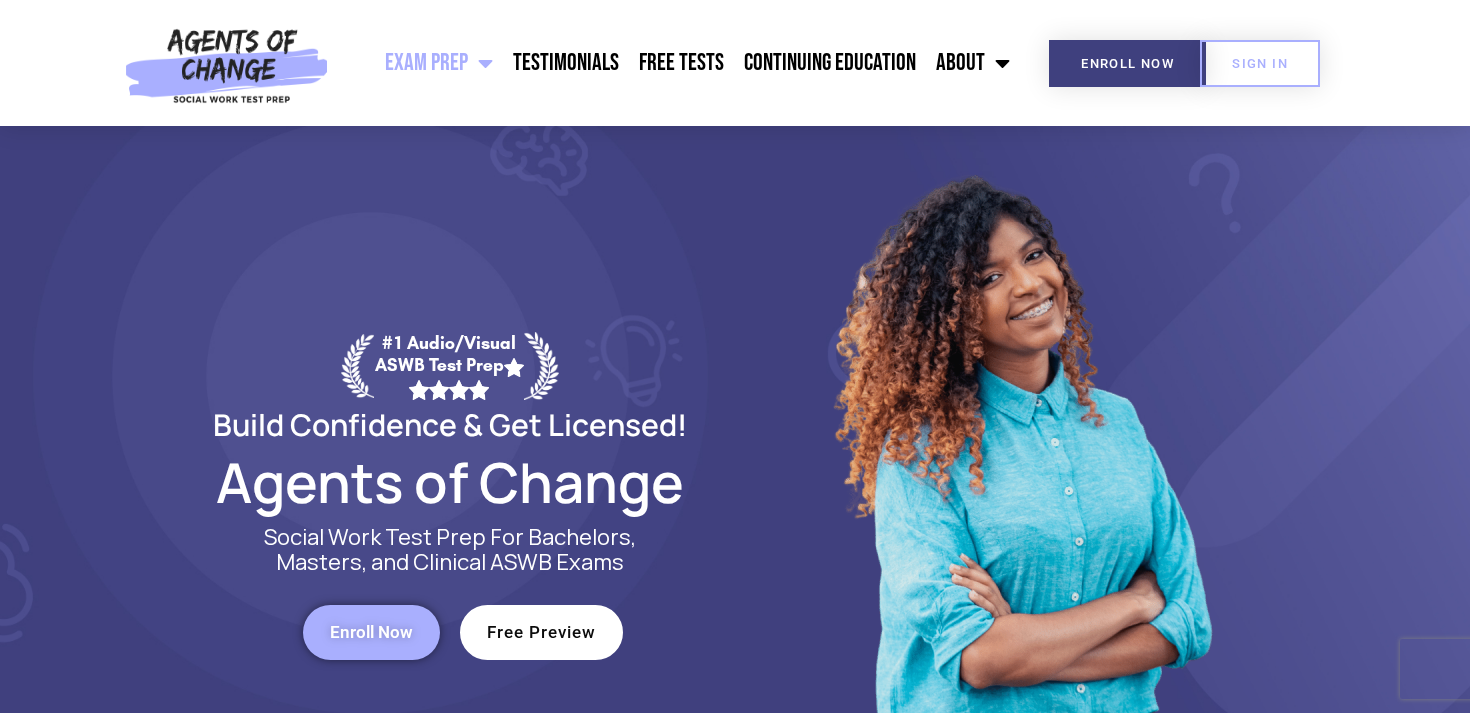 scroll, scrollTop: 0, scrollLeft: 0, axis: both 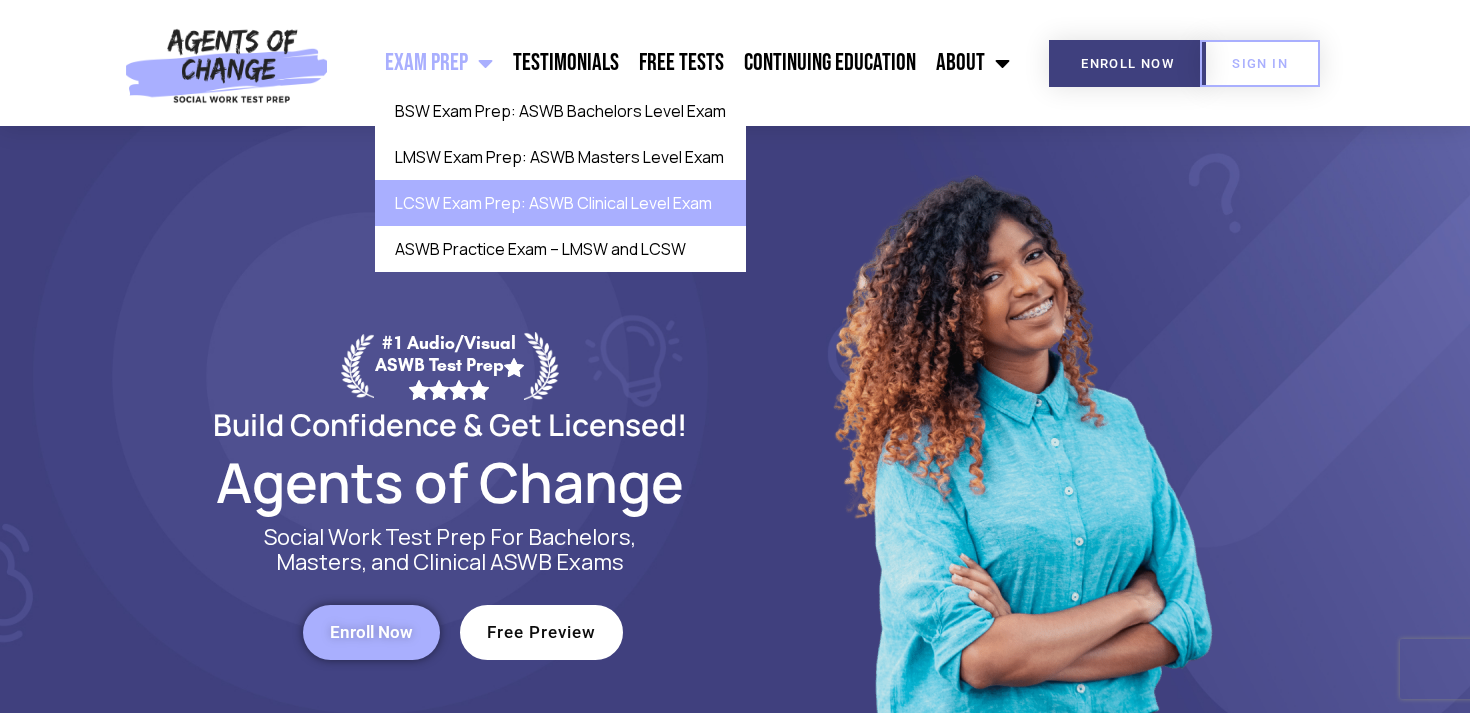 click on "LCSW Exam Prep: ASWB Clinical Level Exam" 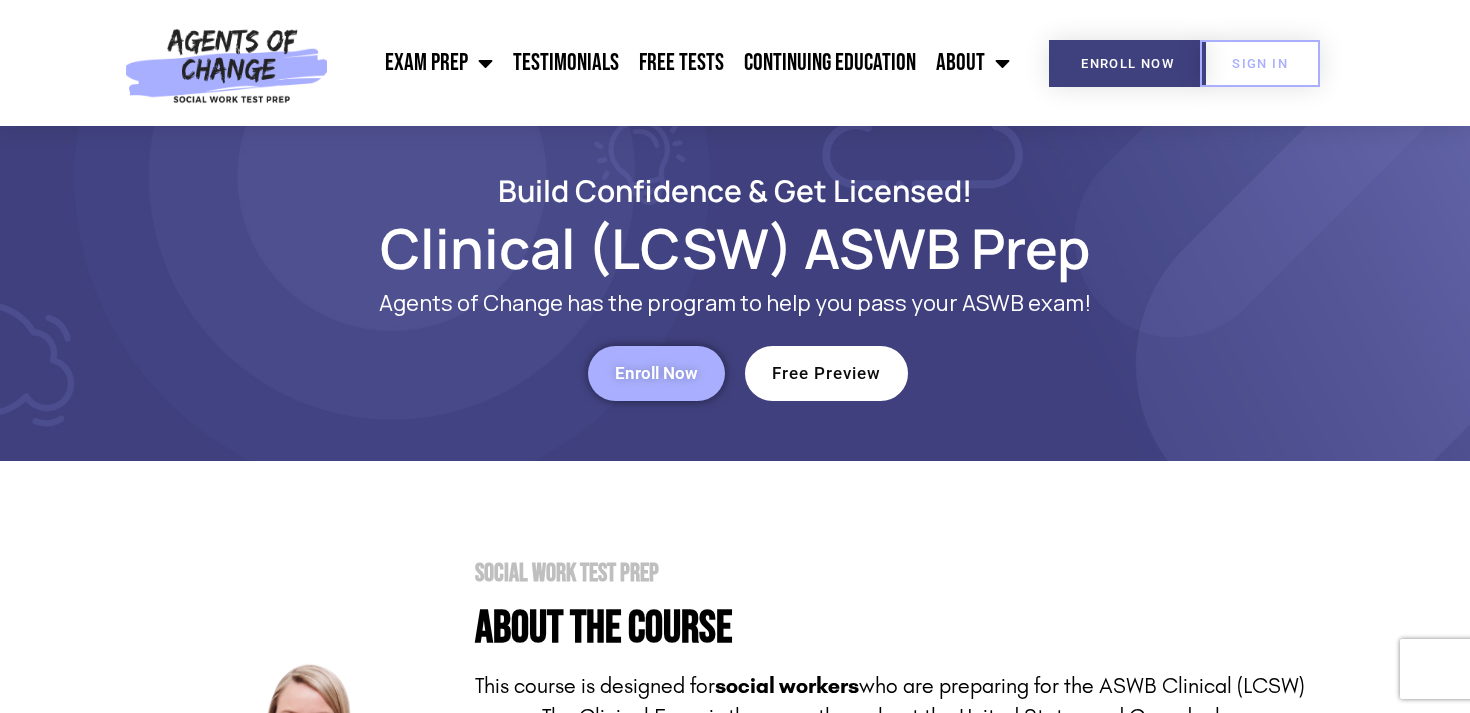 scroll, scrollTop: 0, scrollLeft: 0, axis: both 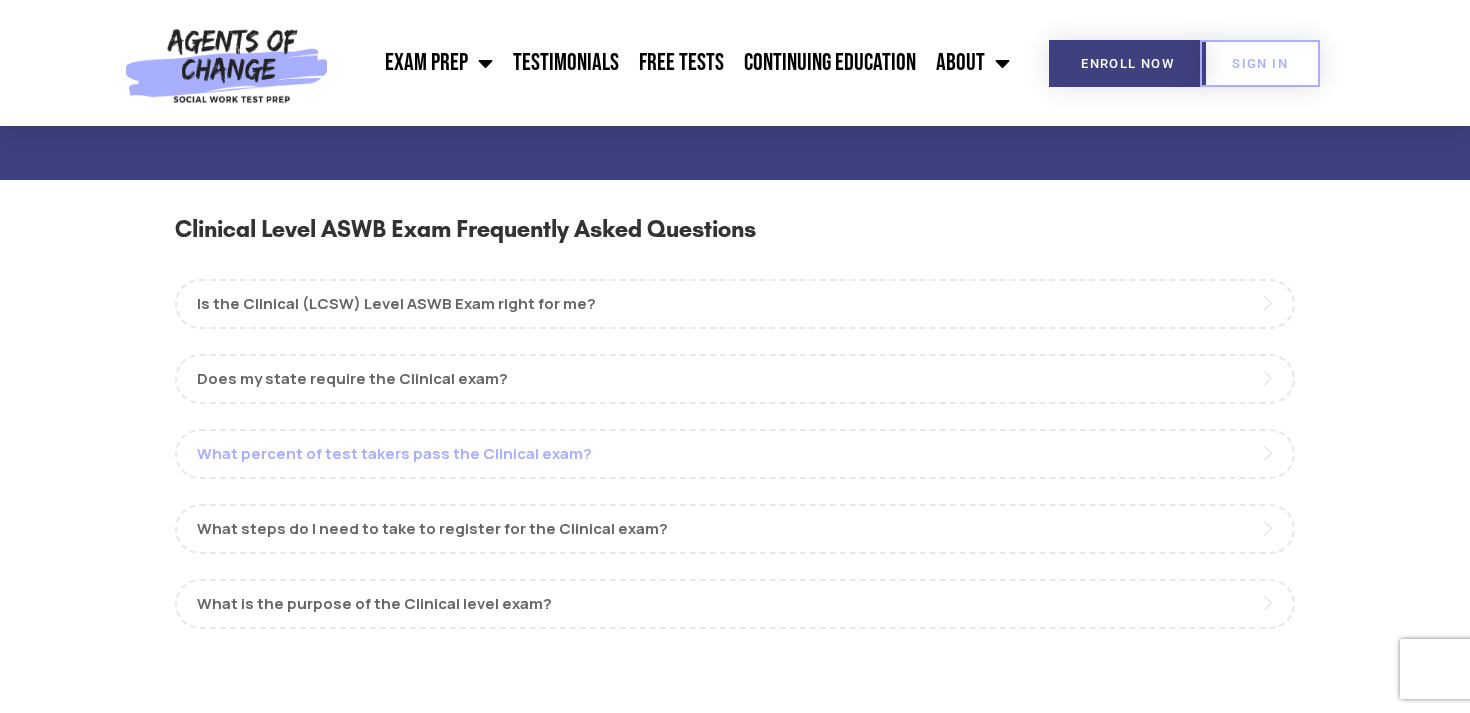 click on "What percent of test takers pass the Clinical exam?" at bounding box center [735, 454] 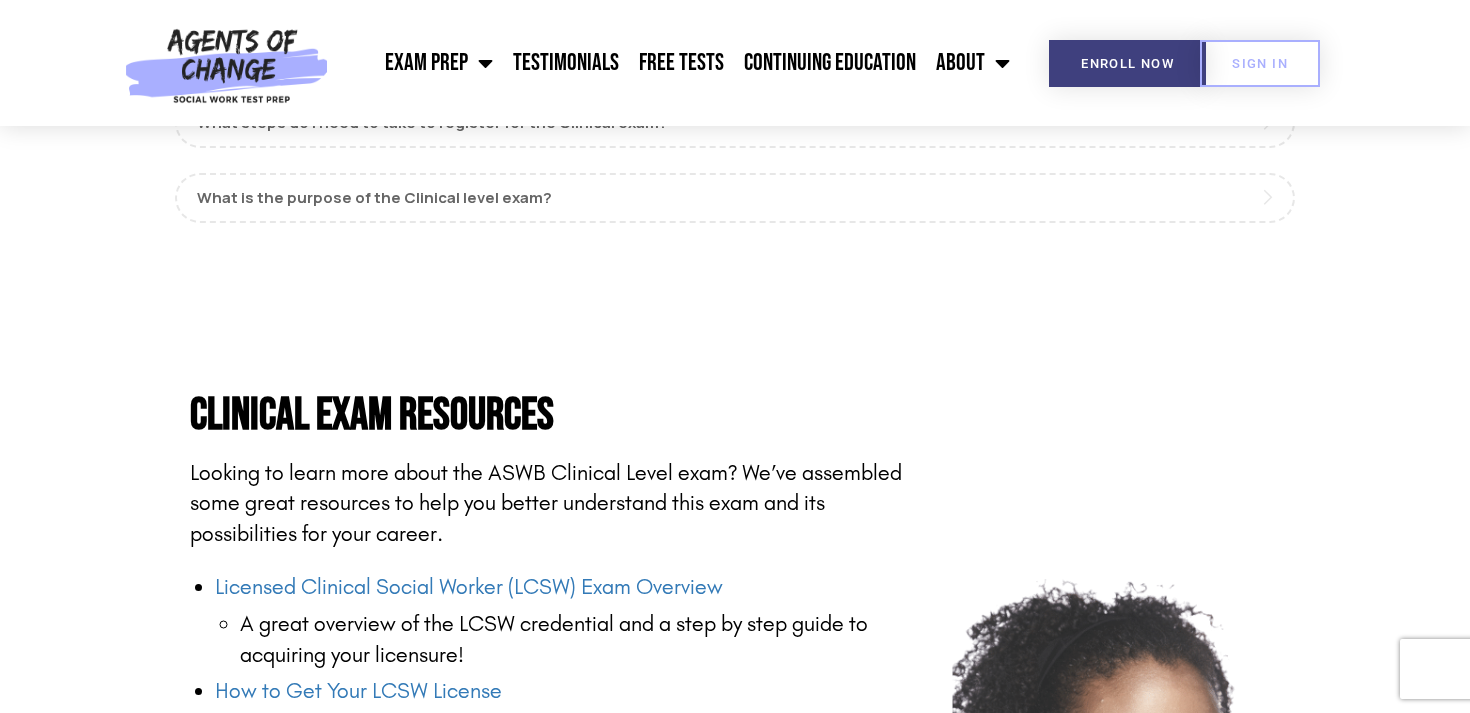 scroll, scrollTop: 2317, scrollLeft: 0, axis: vertical 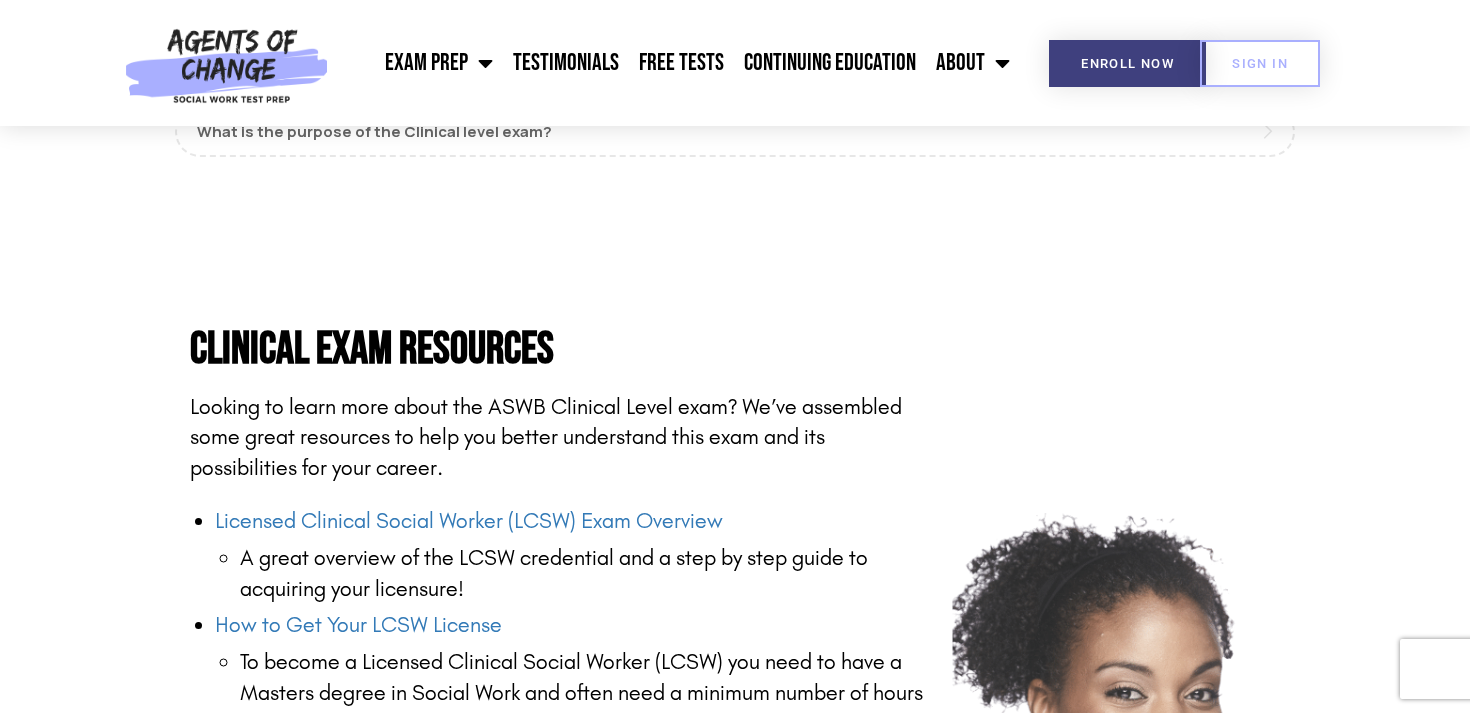 click on "Clinical Level ASWB Exam Frequently Asked Questions
Is the Clinical (LCSW) Level ASWB Exam right for me?
To take this exam, you need to have a Master's degree in social work. Depending on your state's requirements, you may also need a minimum number of hours of clinical supervision by a licensed social worker.
Does my state require the Clinical exam?
We recommend checking your state specific licensing guidelines here:  https://socialworklicensemap.com
What percent of test takers pass the Clinical exam?
The first attempt pass rate for the Clinical level exam from 2011-2021 is 76.1%
What steps do I need to take to register for the Clinical exam?" at bounding box center [735, -83] 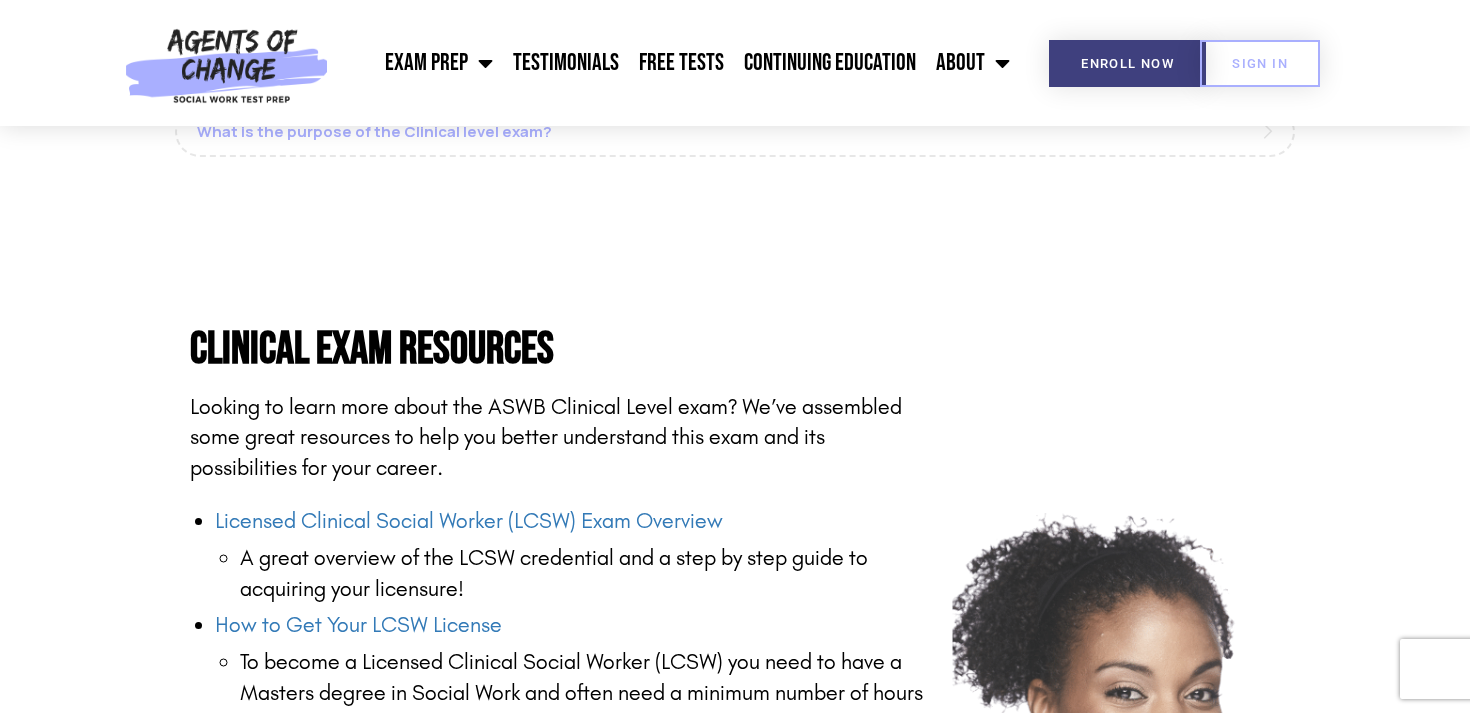 click on "What is the purpose of the Clinical level exam?" at bounding box center [735, 132] 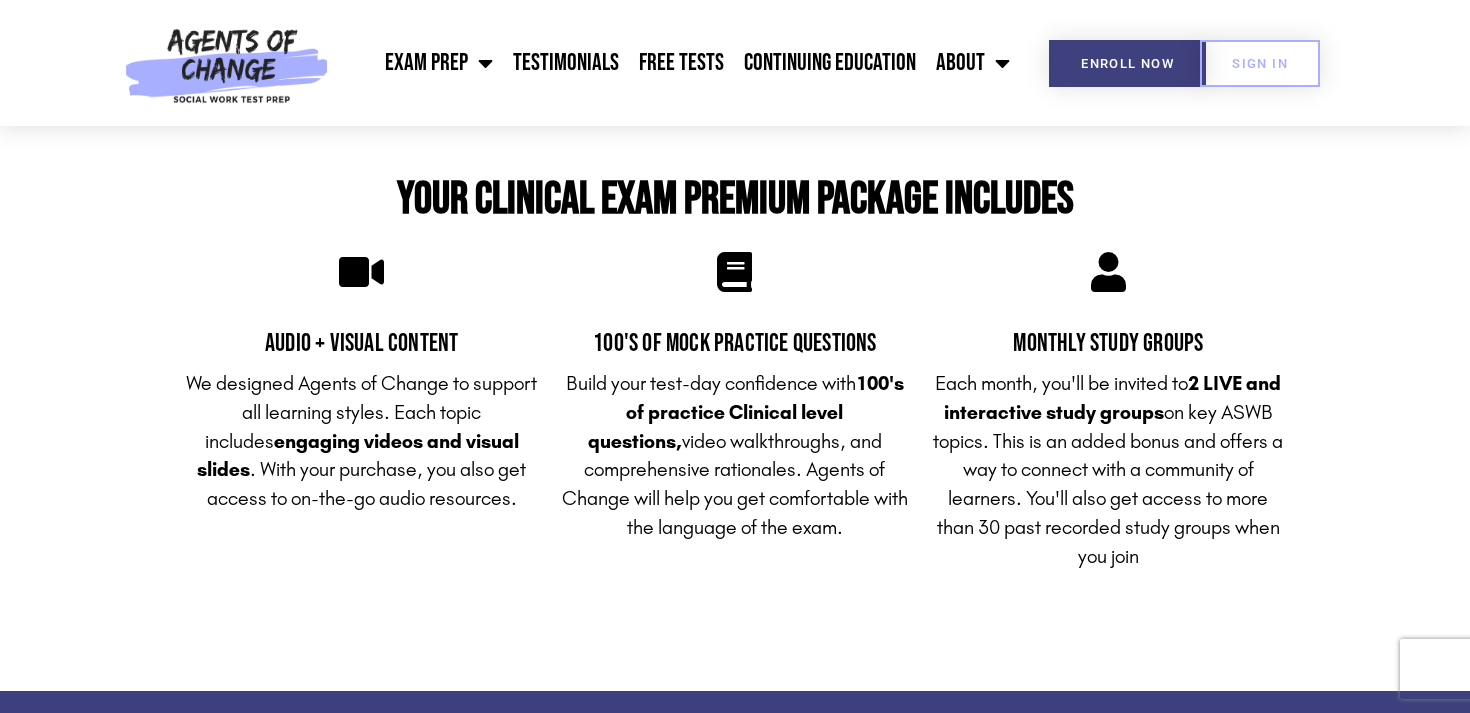 scroll, scrollTop: 4645, scrollLeft: 0, axis: vertical 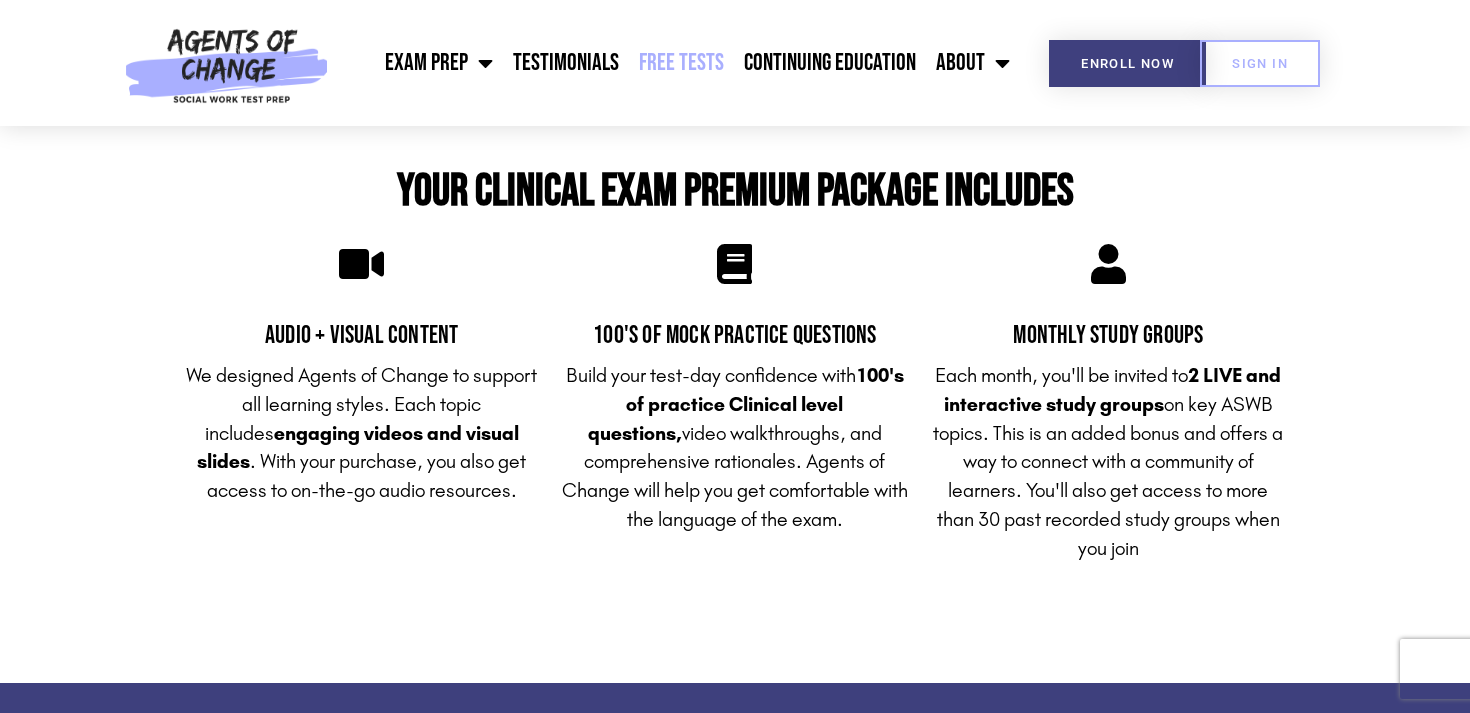 click on "Free Tests" 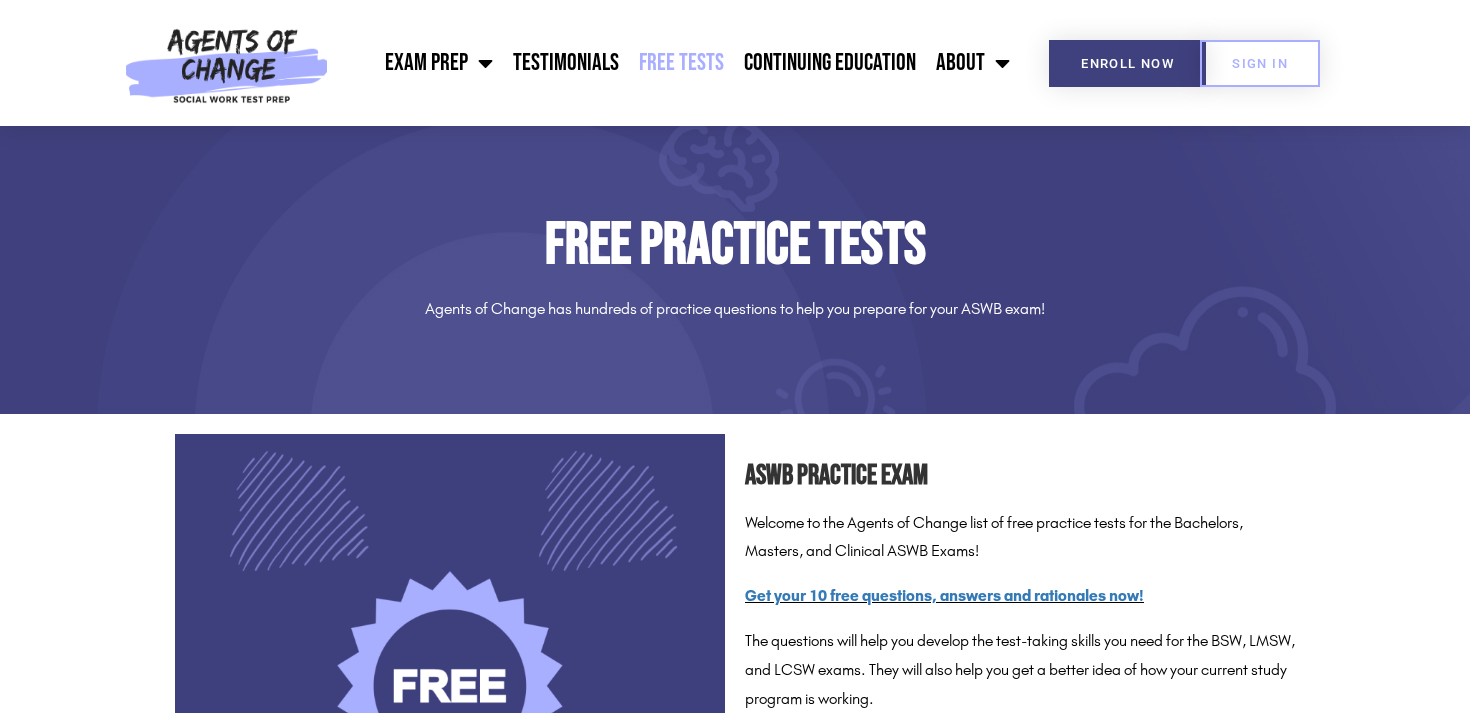 scroll, scrollTop: 0, scrollLeft: 0, axis: both 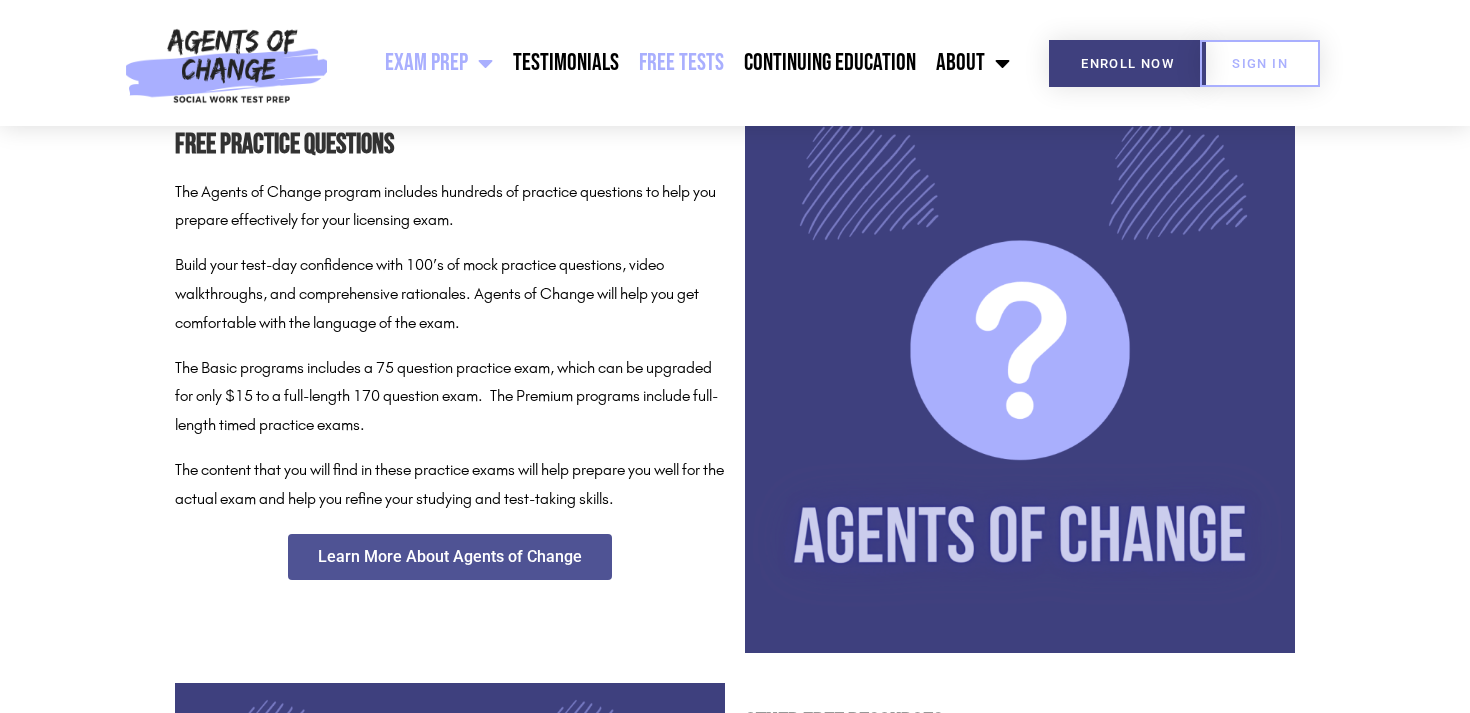 click 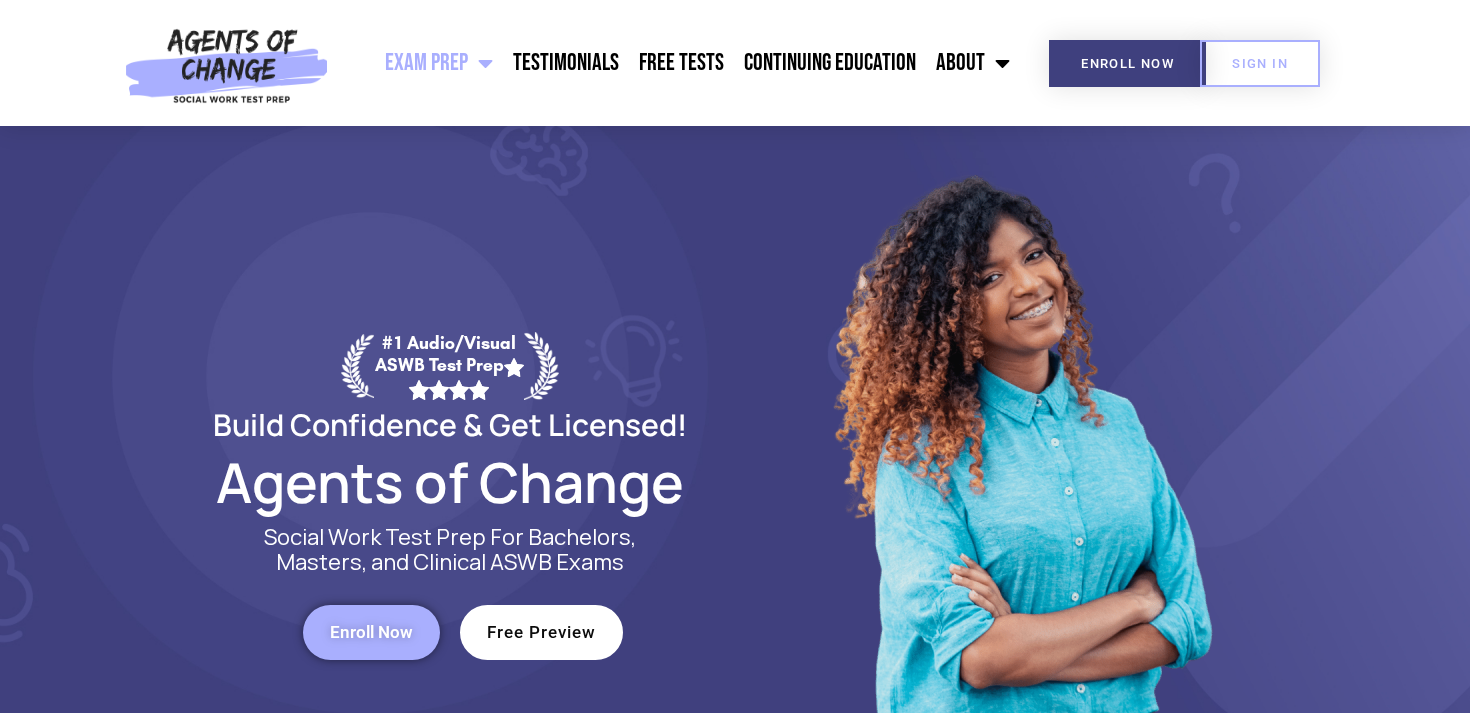 scroll, scrollTop: 0, scrollLeft: 0, axis: both 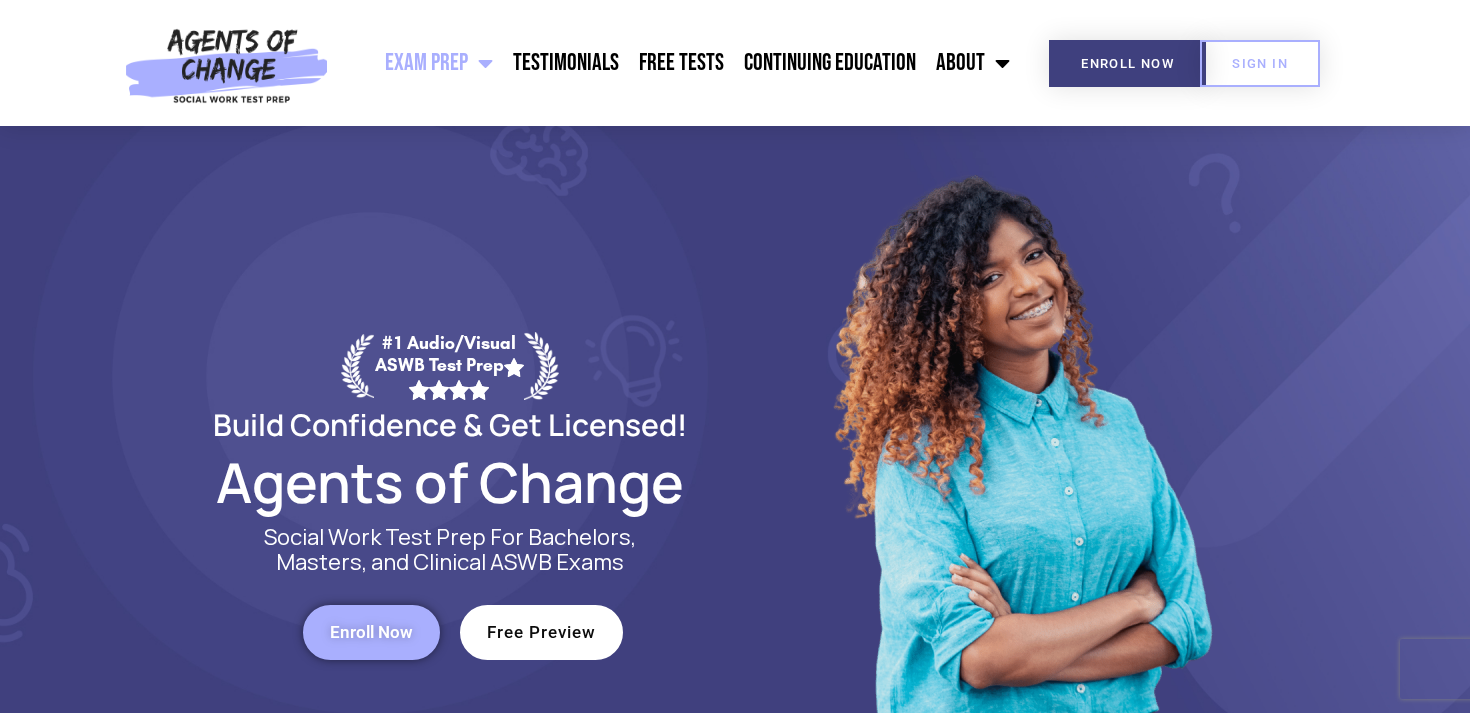 click on "Enroll Now" at bounding box center [371, 632] 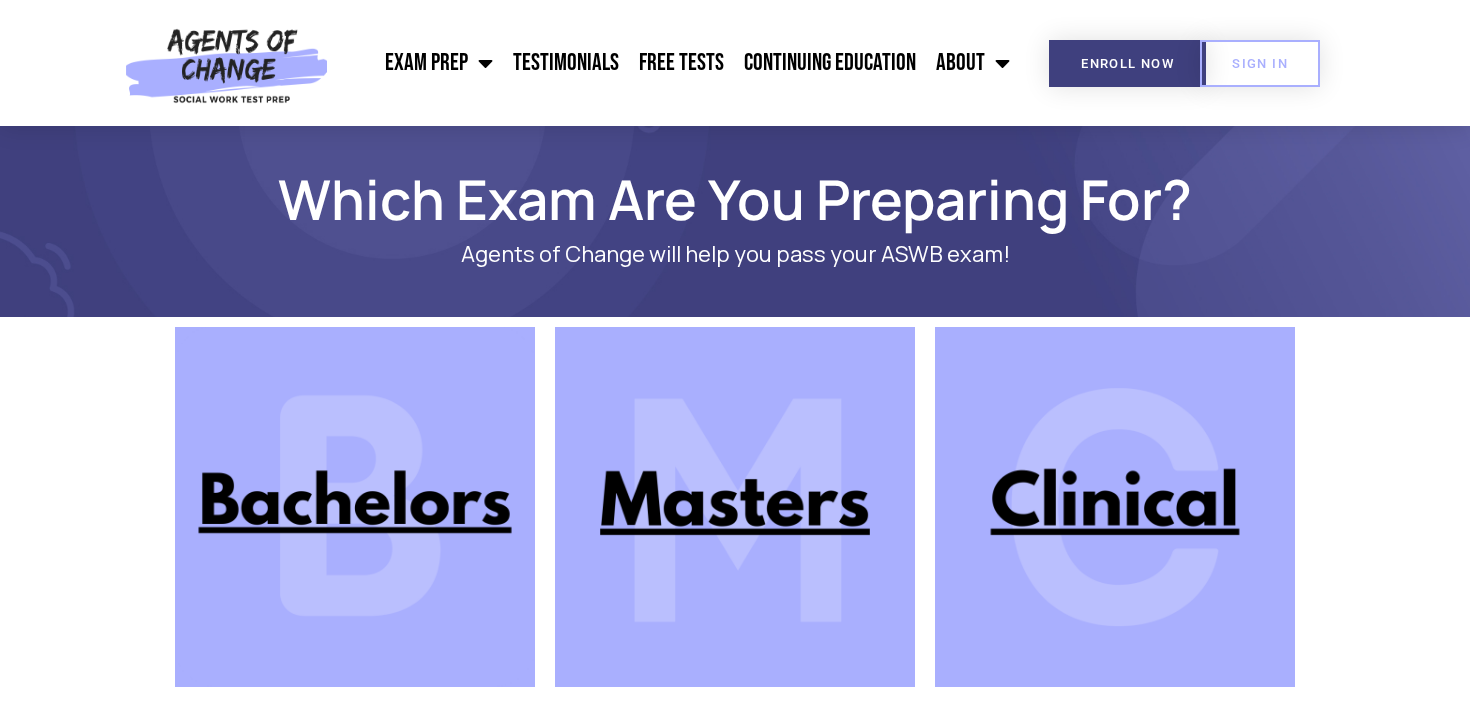 scroll, scrollTop: 0, scrollLeft: 0, axis: both 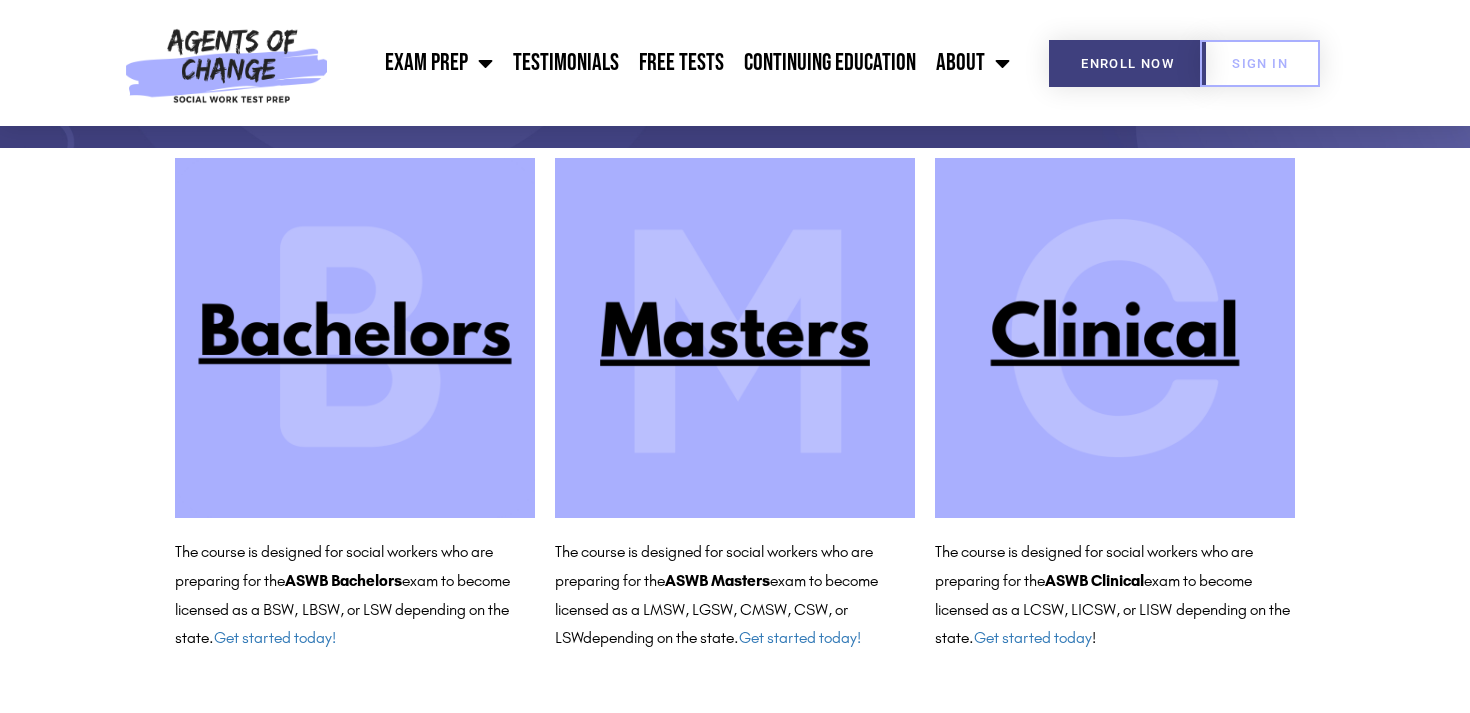 click at bounding box center (1115, 338) 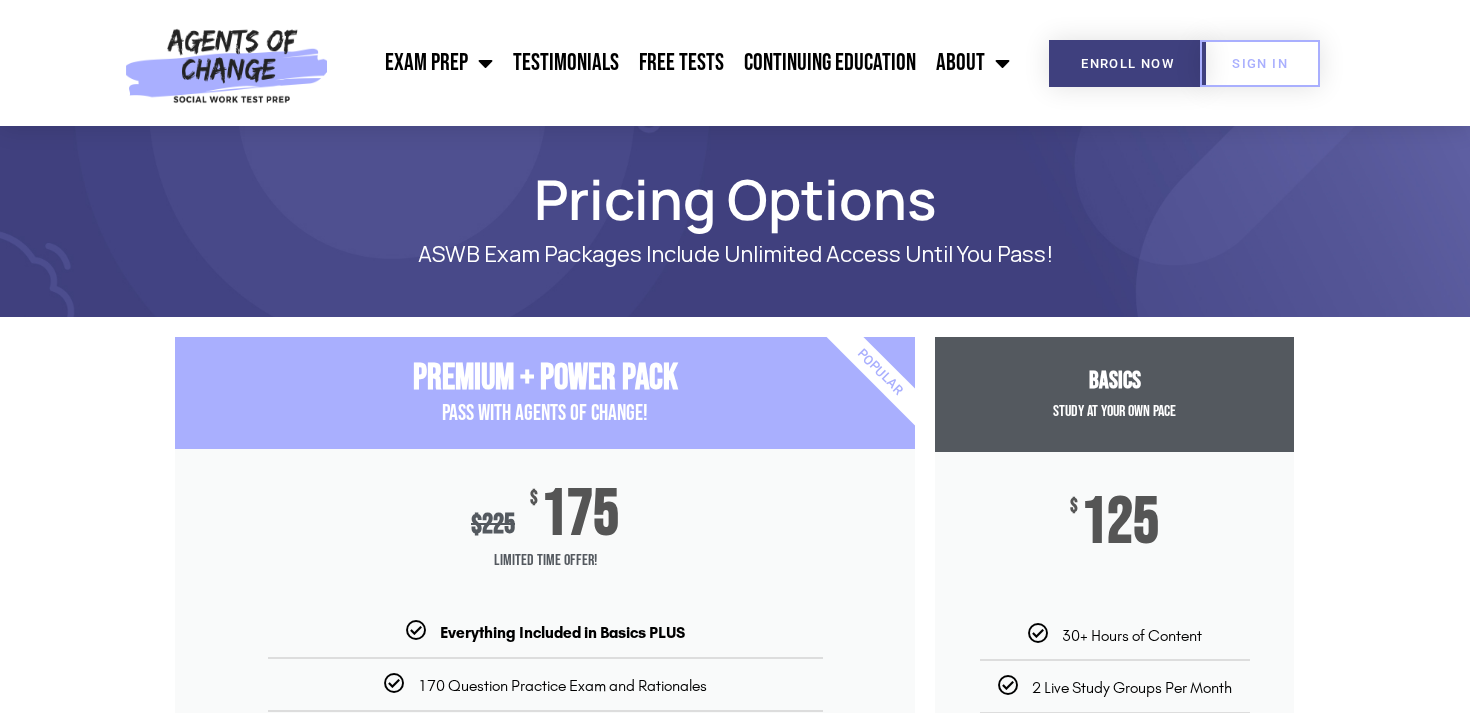 scroll, scrollTop: 0, scrollLeft: 0, axis: both 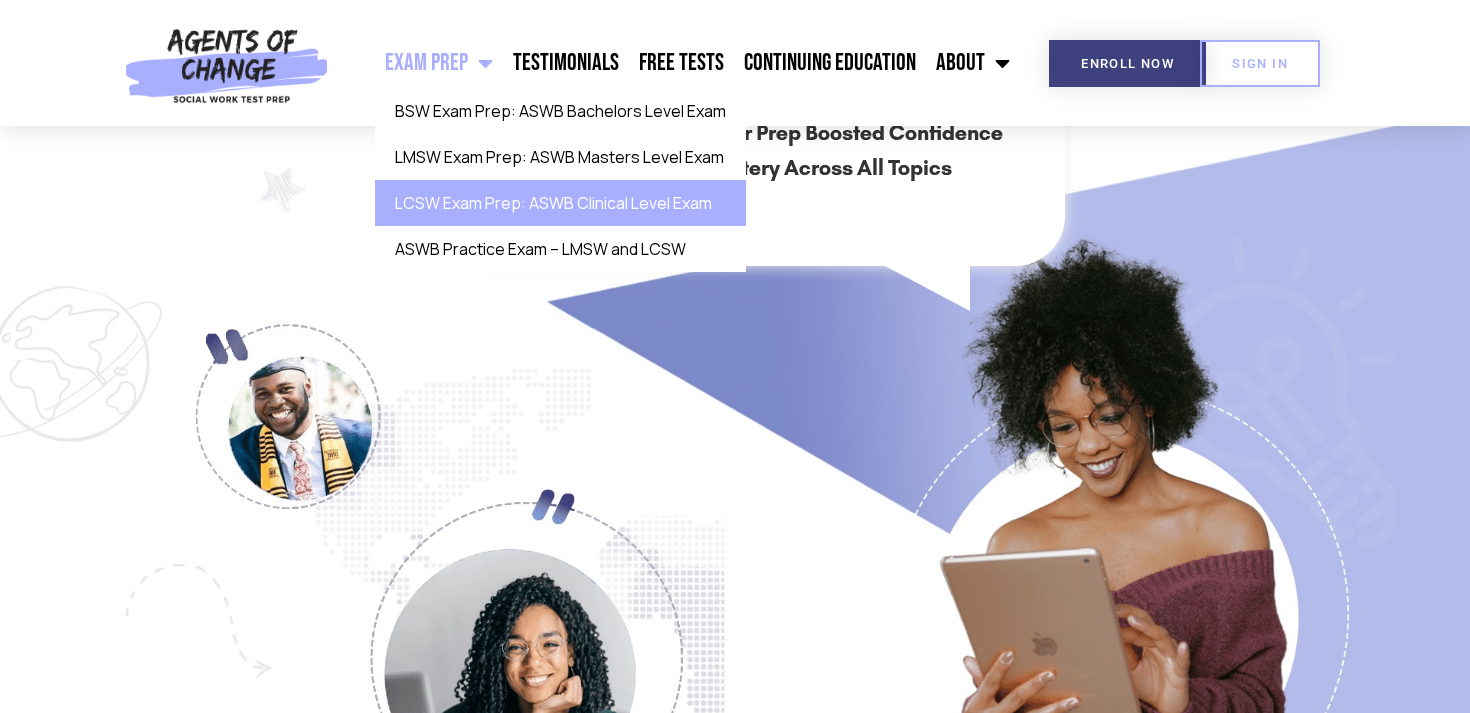 click on "LCSW Exam Prep: ASWB Clinical Level Exam" 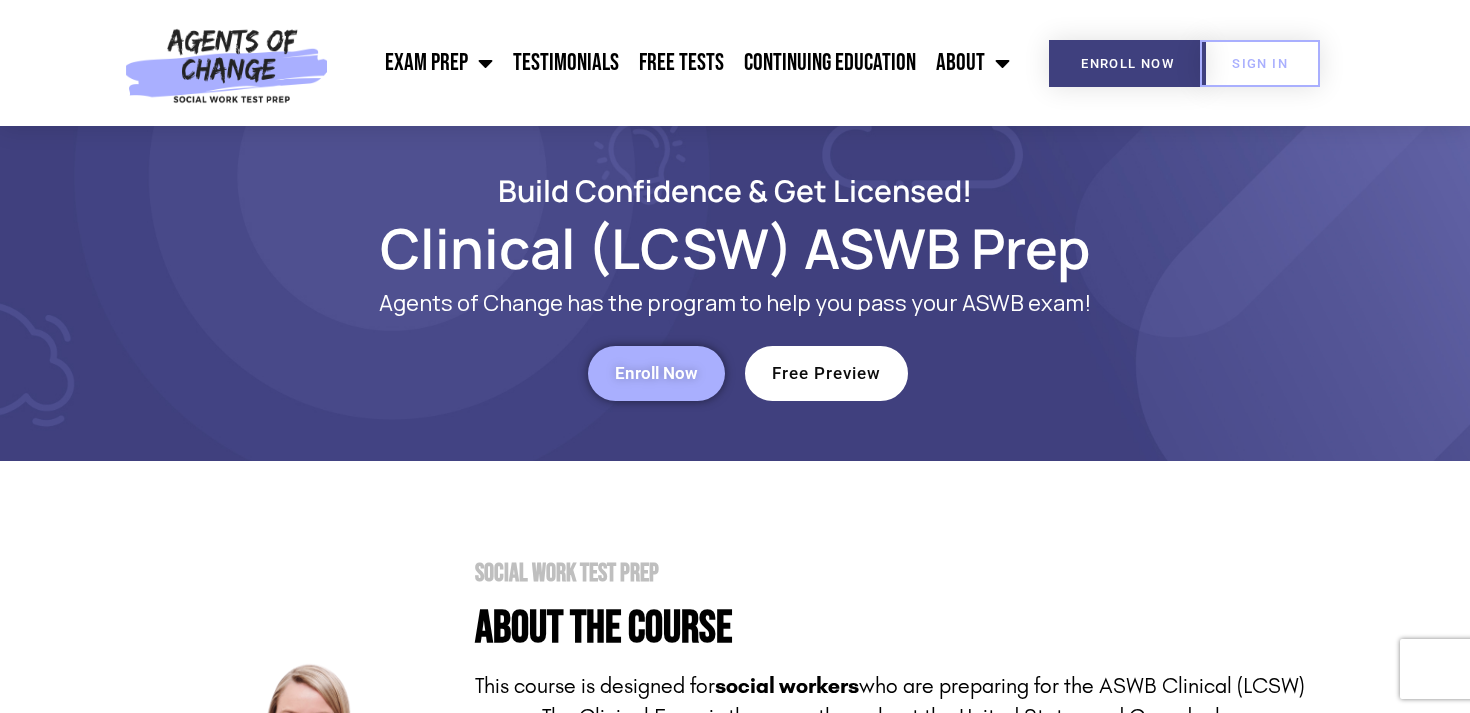 scroll, scrollTop: 0, scrollLeft: 0, axis: both 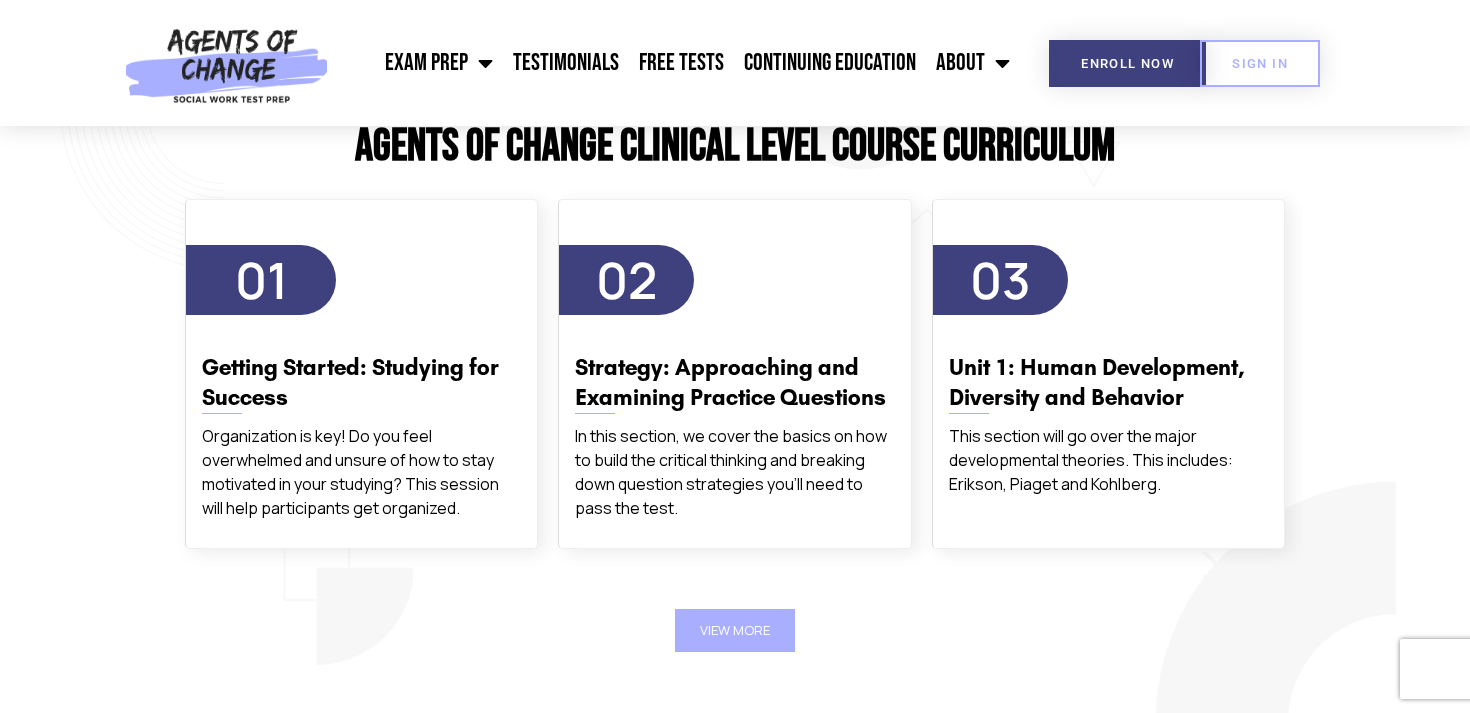 click on "View More" at bounding box center (735, 630) 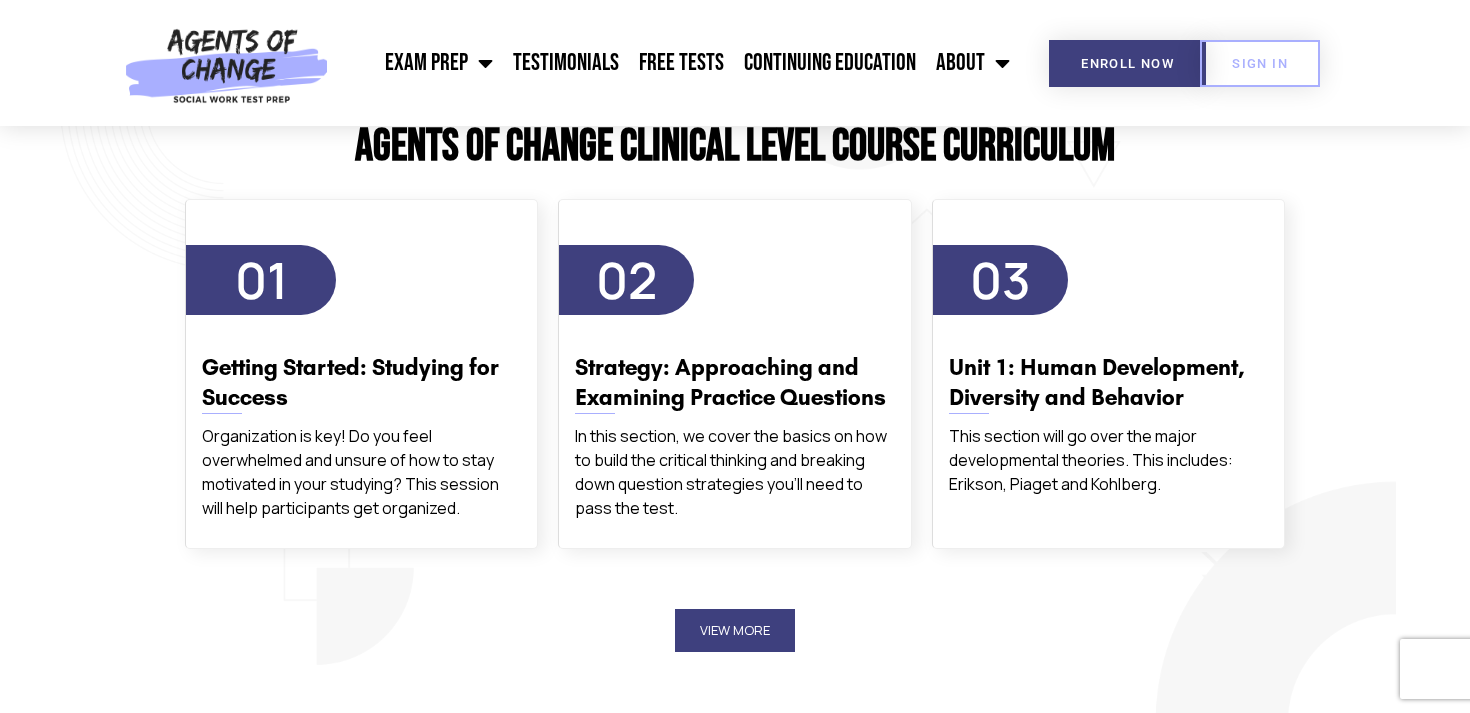 click on "View More" at bounding box center (735, 630) 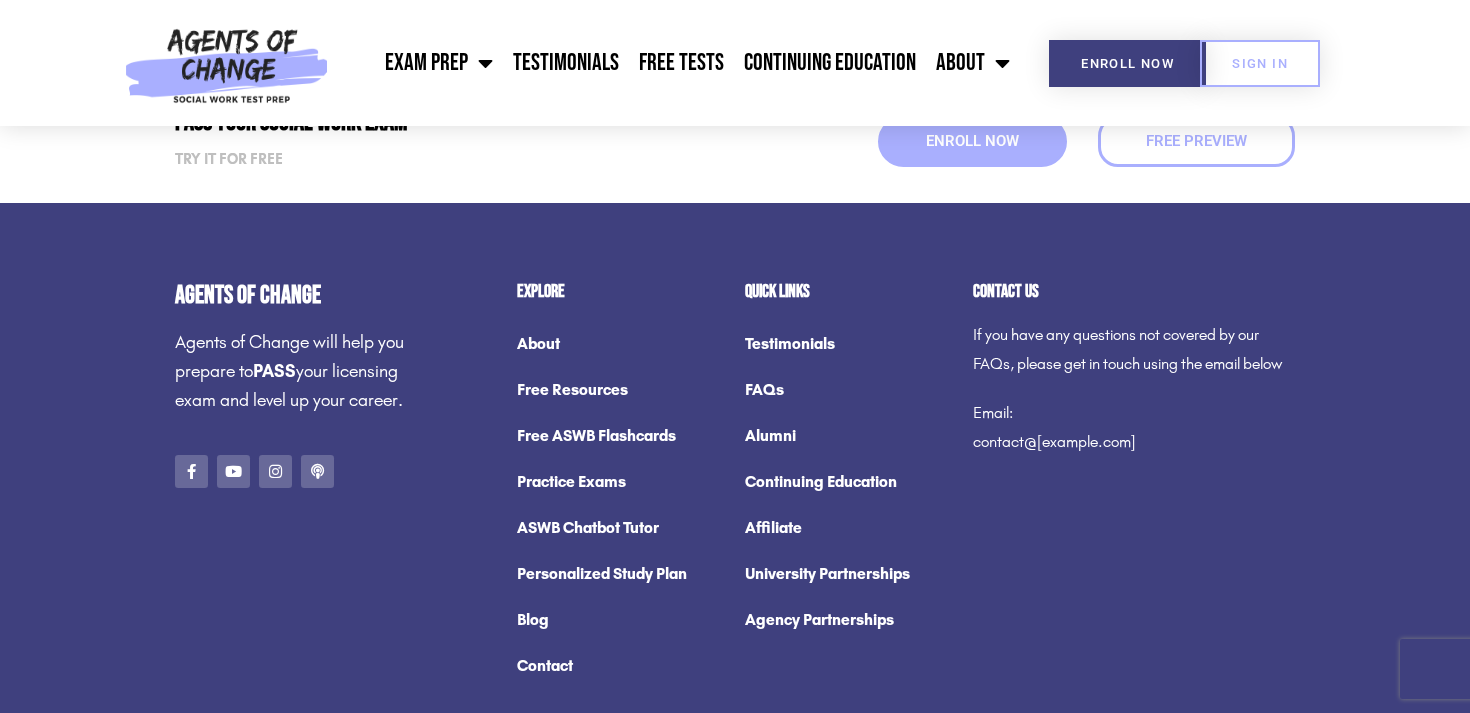 scroll, scrollTop: 8363, scrollLeft: 0, axis: vertical 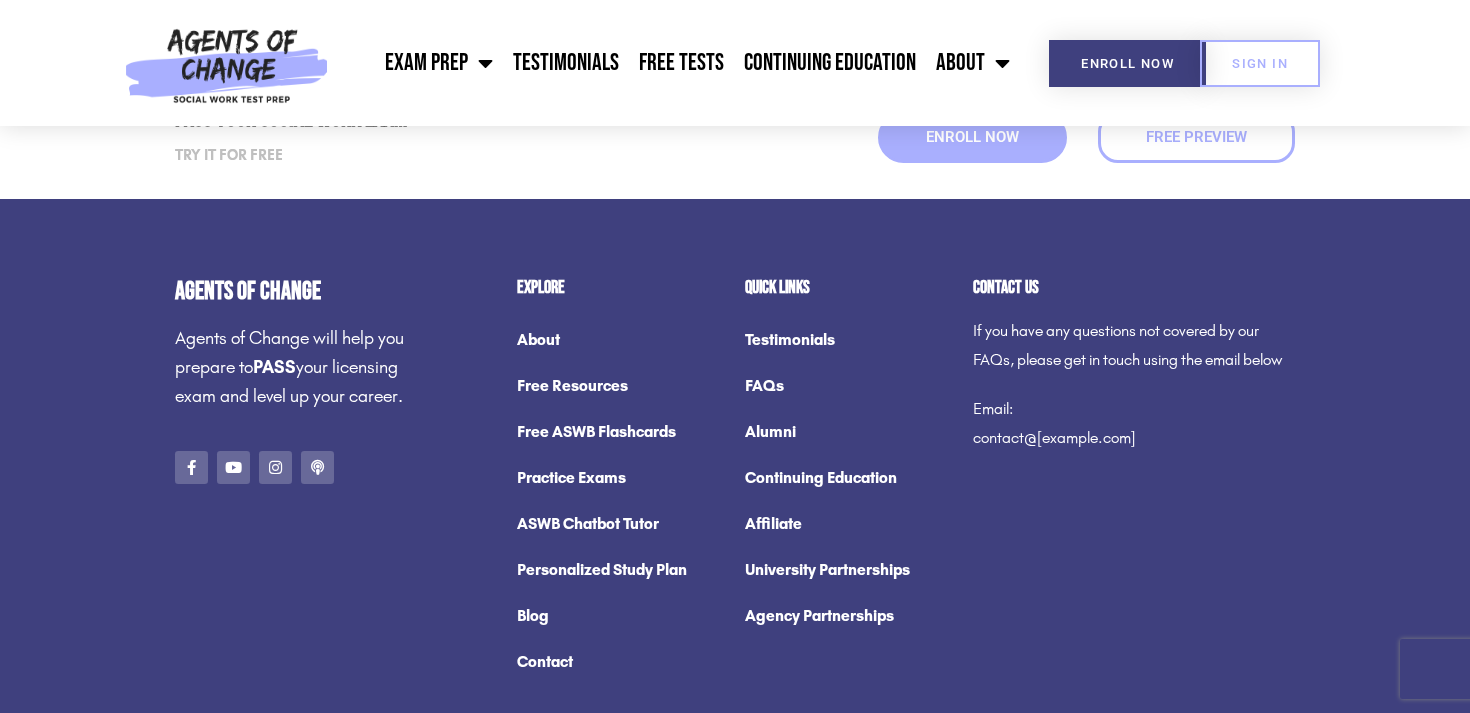 click on "Practice Exams" 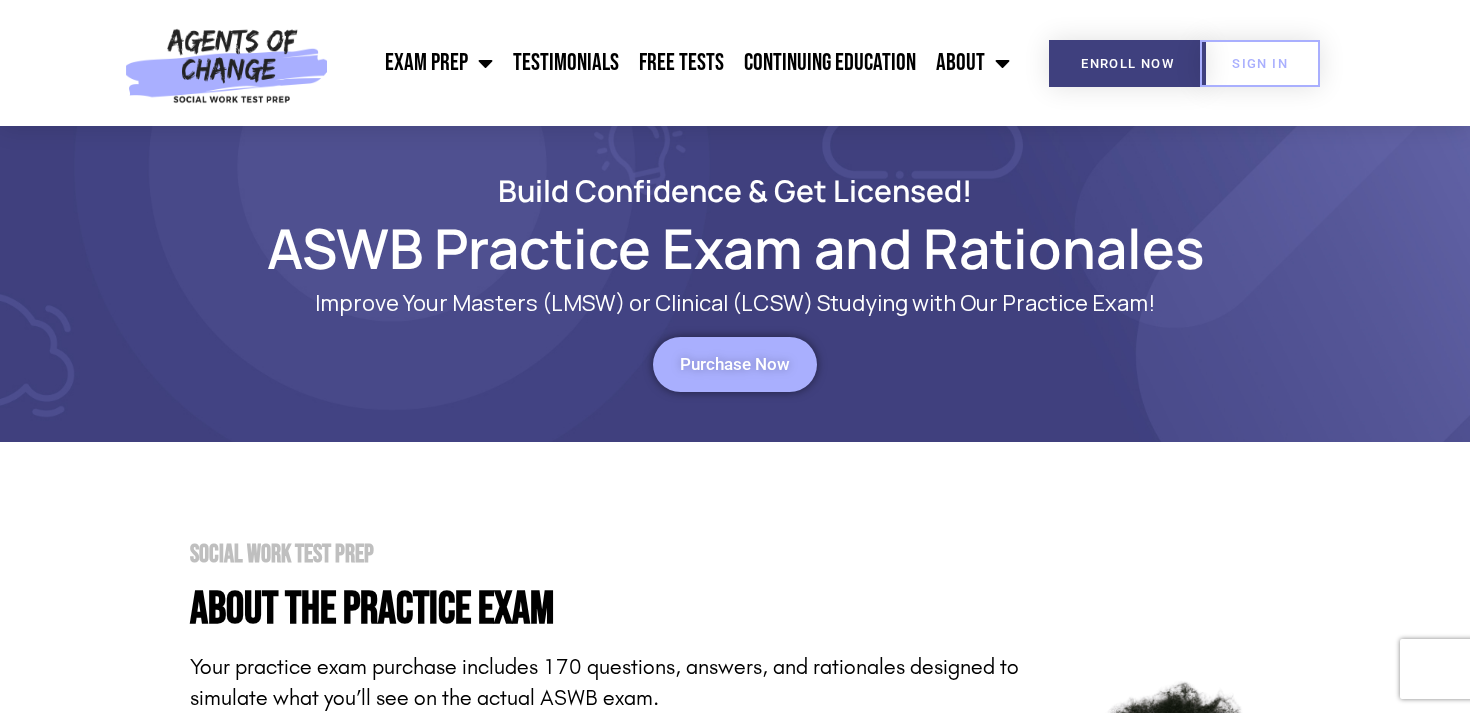 scroll, scrollTop: 0, scrollLeft: 0, axis: both 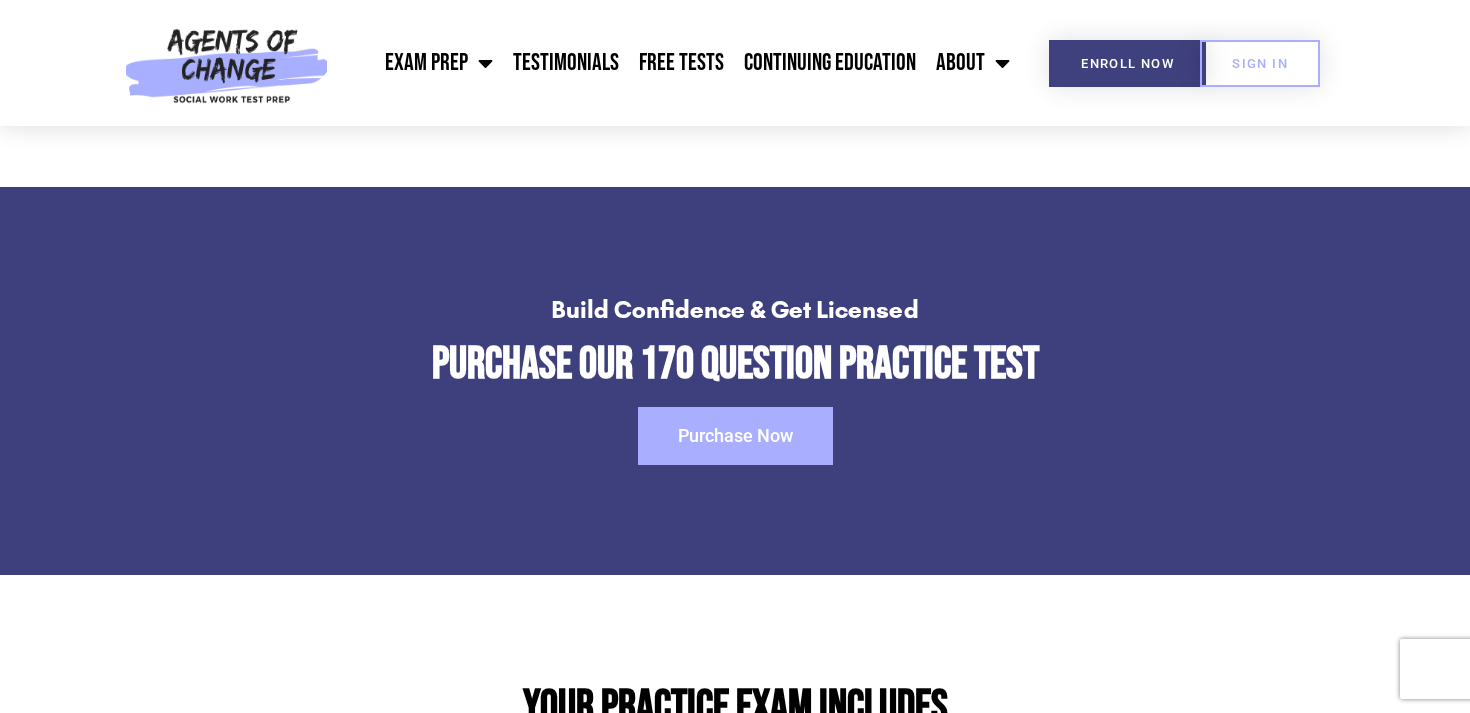 click on "Purchase Now" at bounding box center [735, 436] 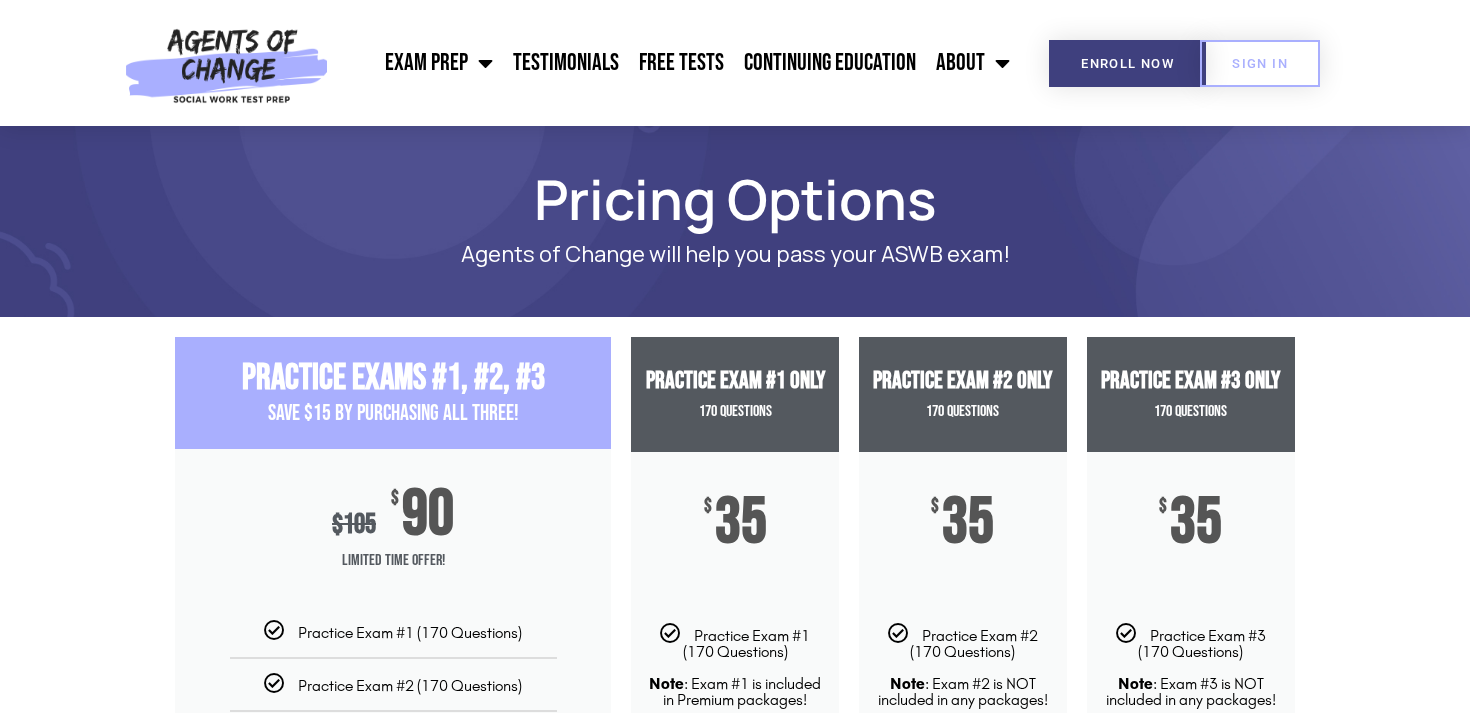 scroll, scrollTop: 0, scrollLeft: 0, axis: both 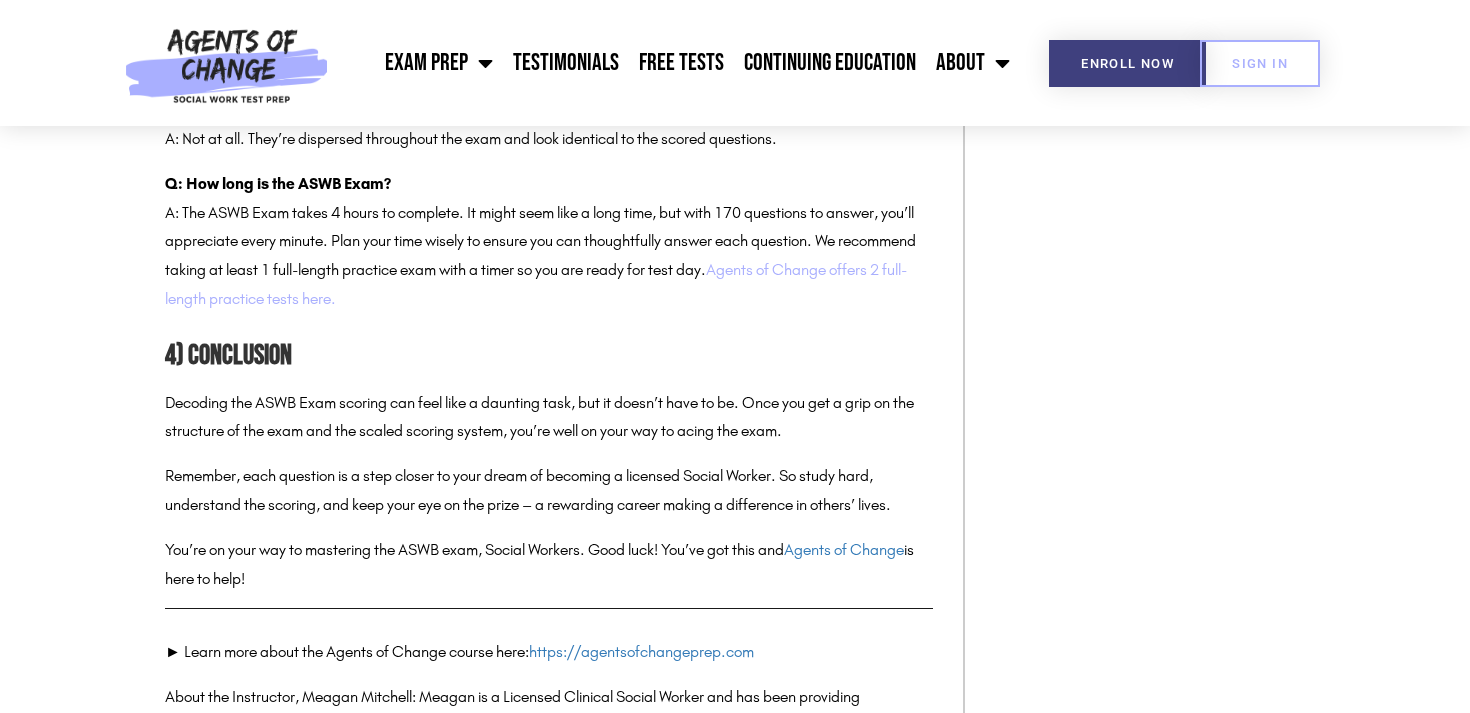 click on "Agents of Change offers 2 full-length practice tests here." at bounding box center (536, 284) 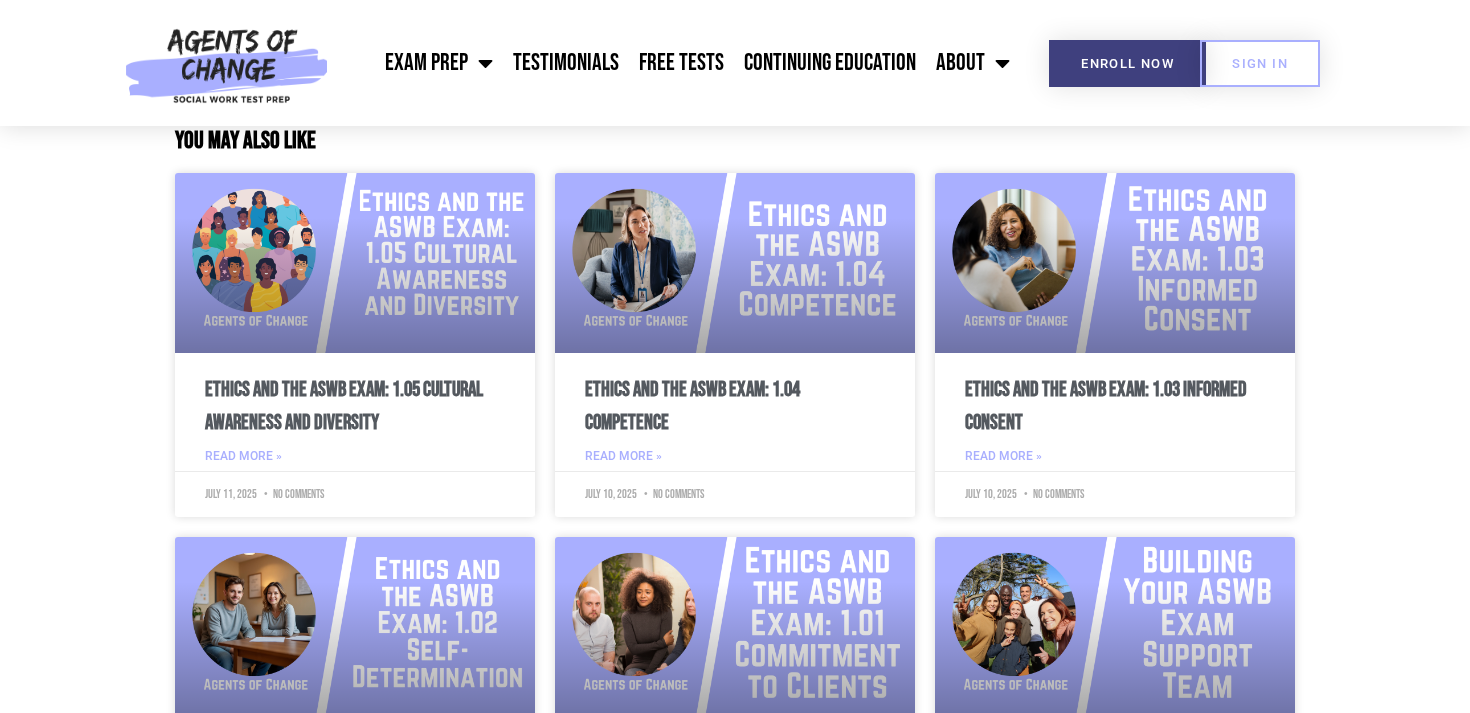 scroll, scrollTop: 4742, scrollLeft: 0, axis: vertical 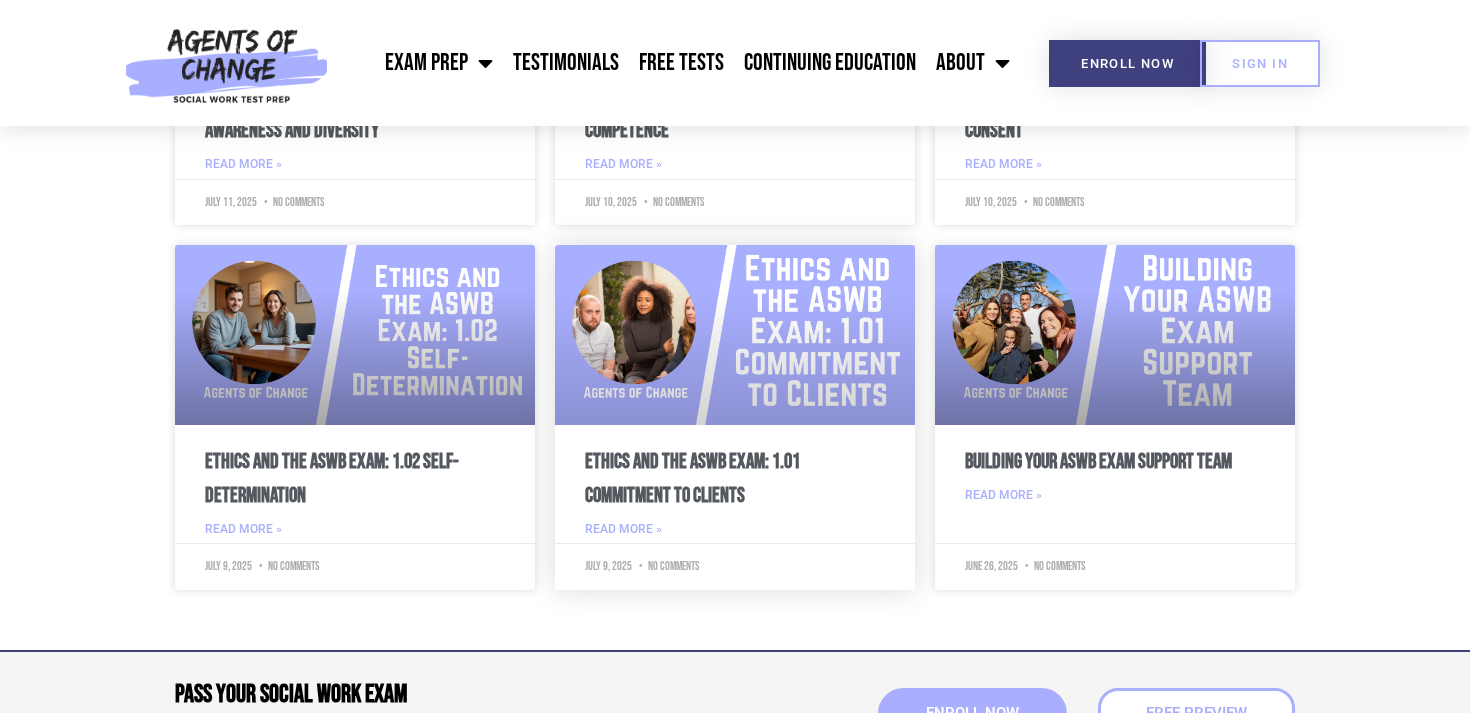 click on "Ethics and the ASWB Exam: 1.01 Commitment to Clients" at bounding box center (692, 478) 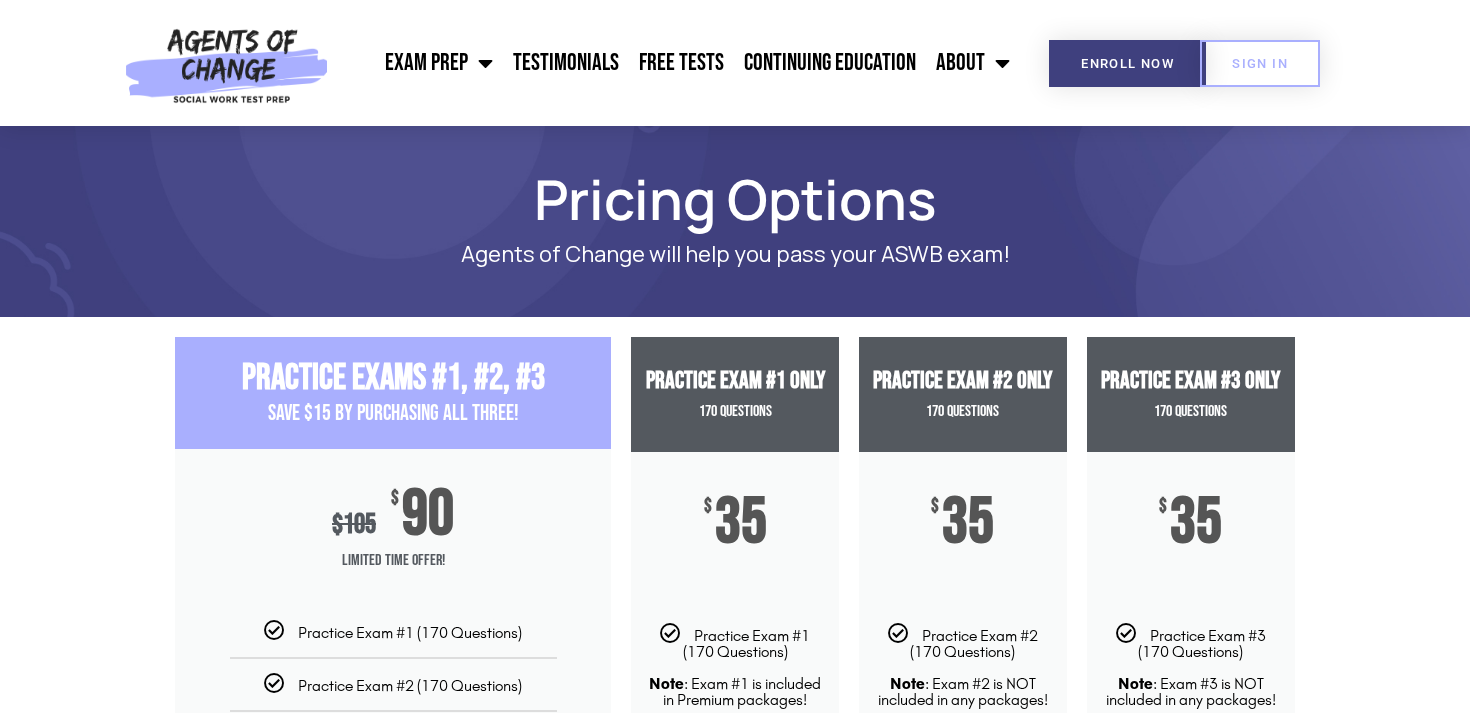 scroll, scrollTop: 0, scrollLeft: 0, axis: both 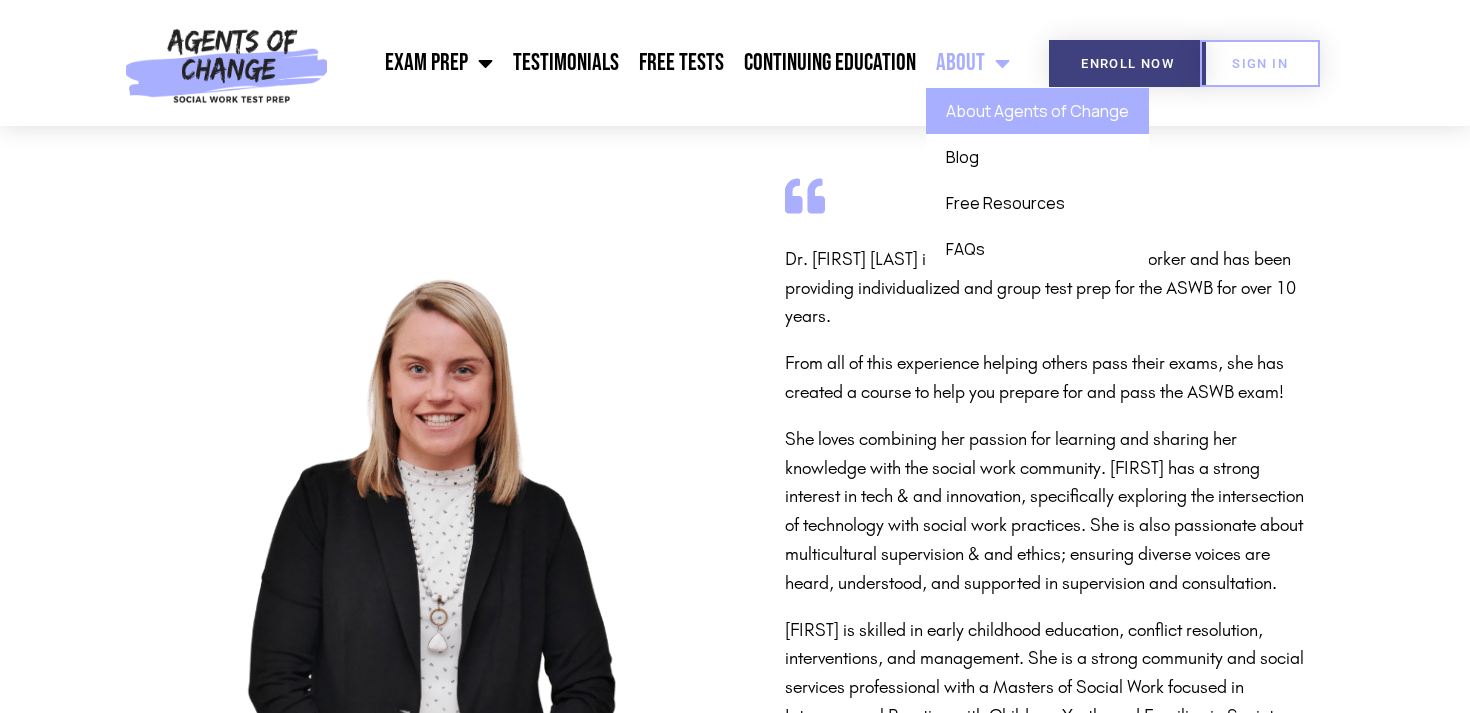 click 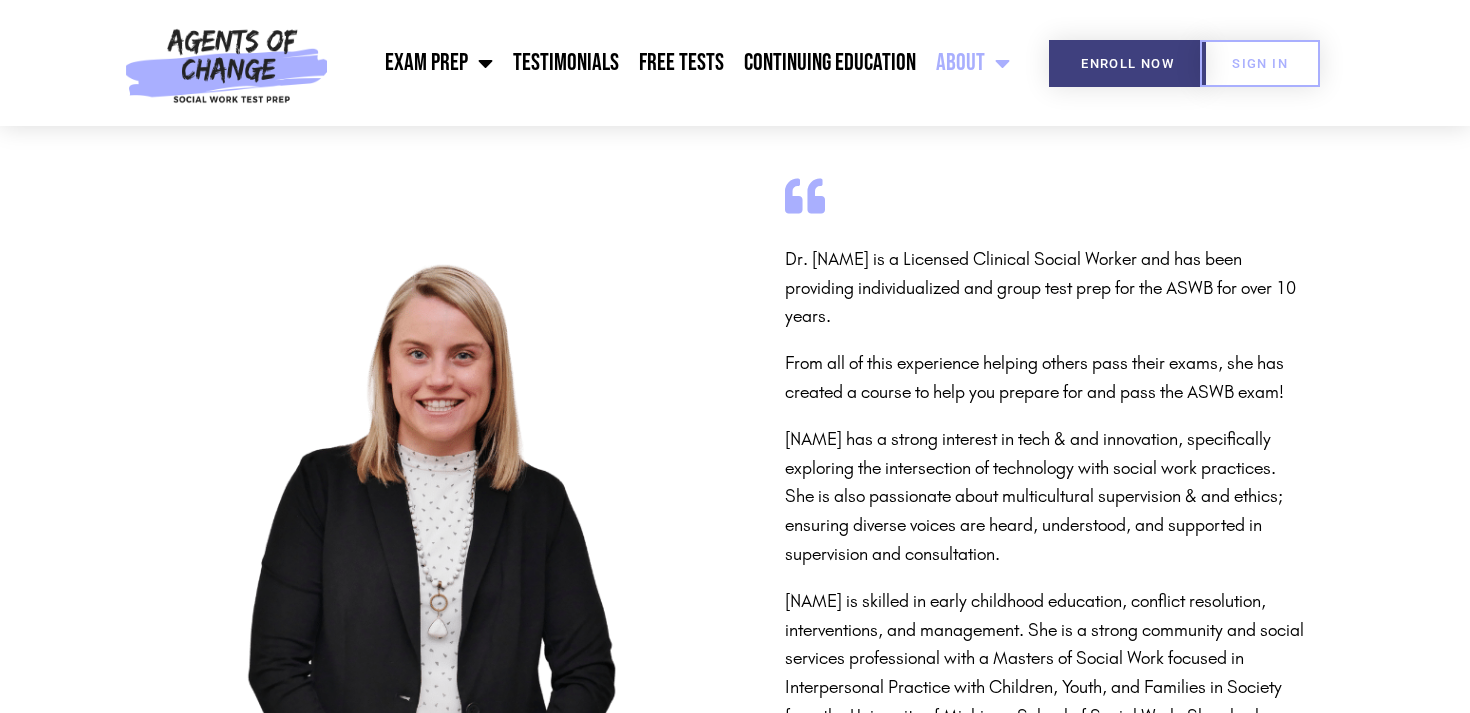scroll, scrollTop: 0, scrollLeft: 0, axis: both 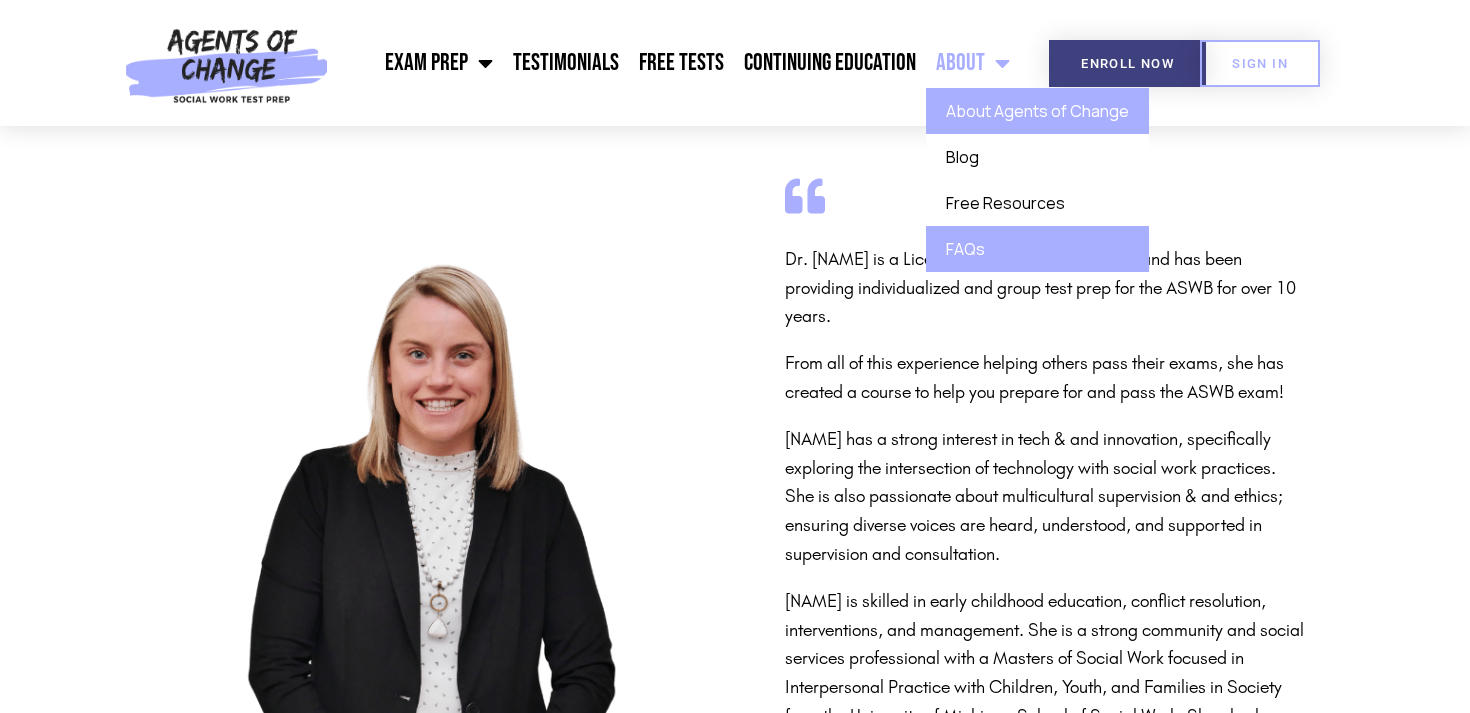 click on "FAQs" 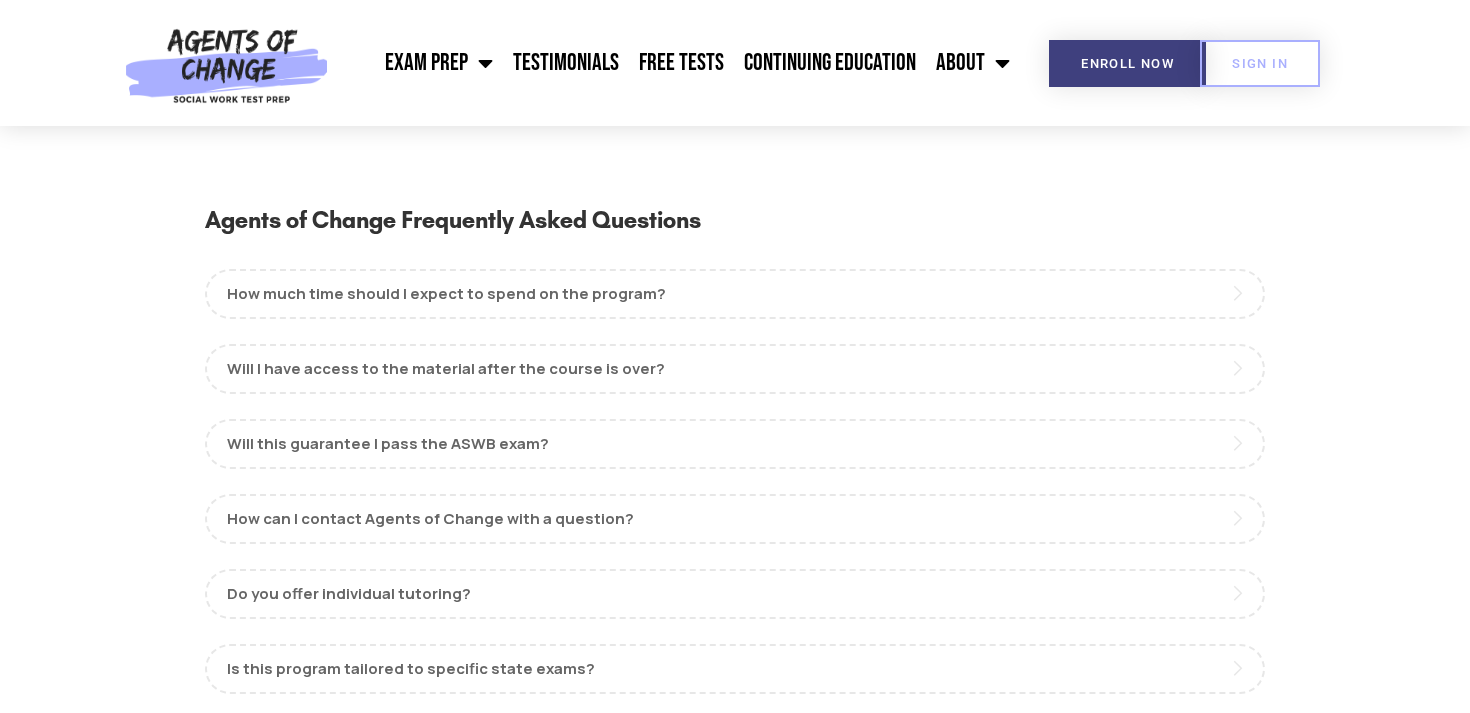 scroll, scrollTop: 0, scrollLeft: 0, axis: both 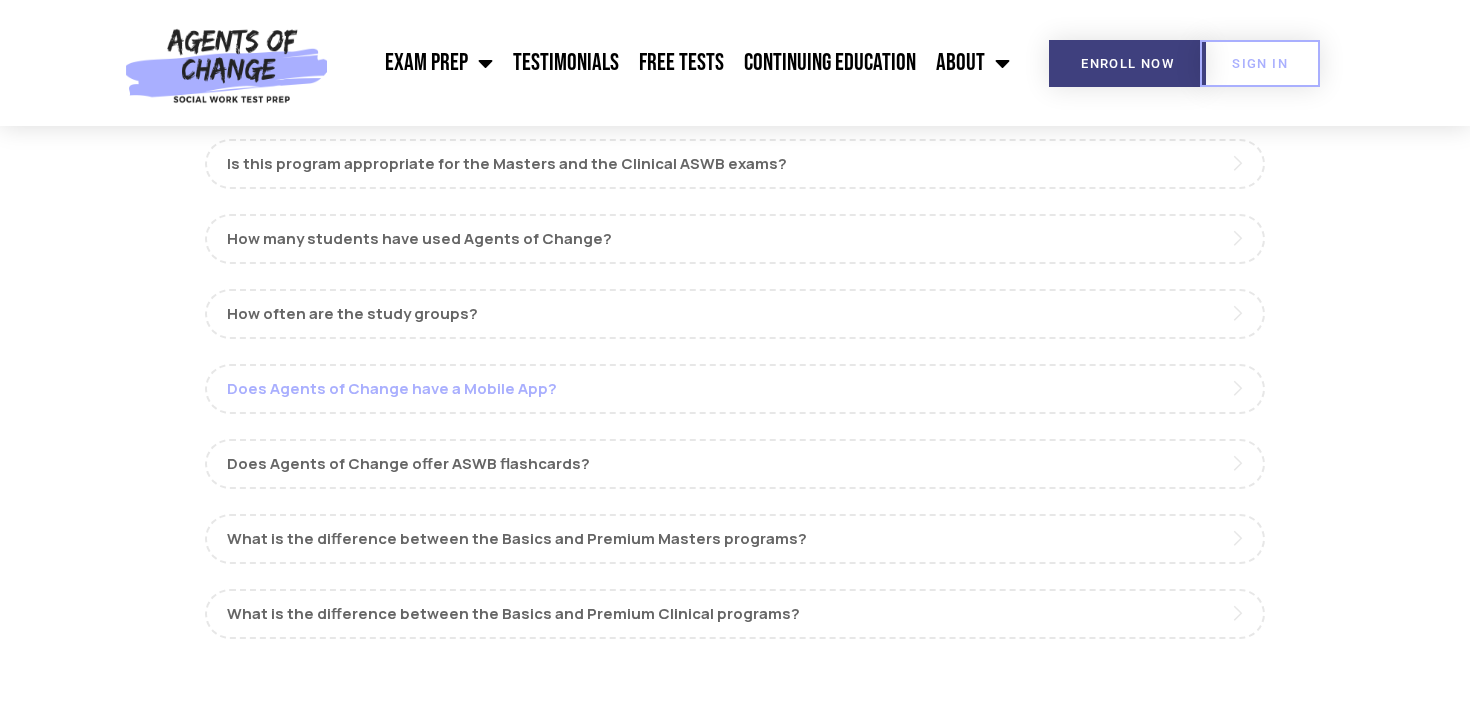 click on "Does Agents of Change have a Mobile App?" at bounding box center (735, 389) 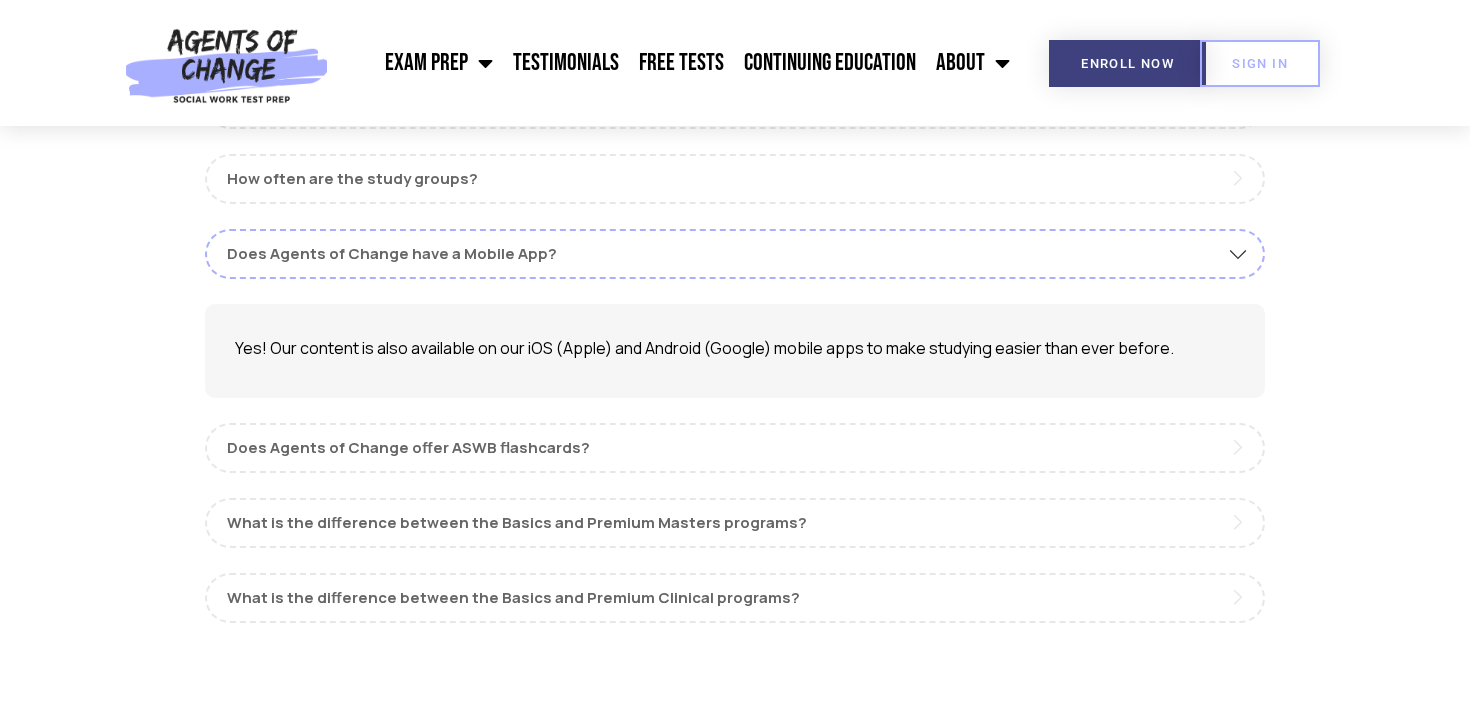 scroll, scrollTop: 723, scrollLeft: 0, axis: vertical 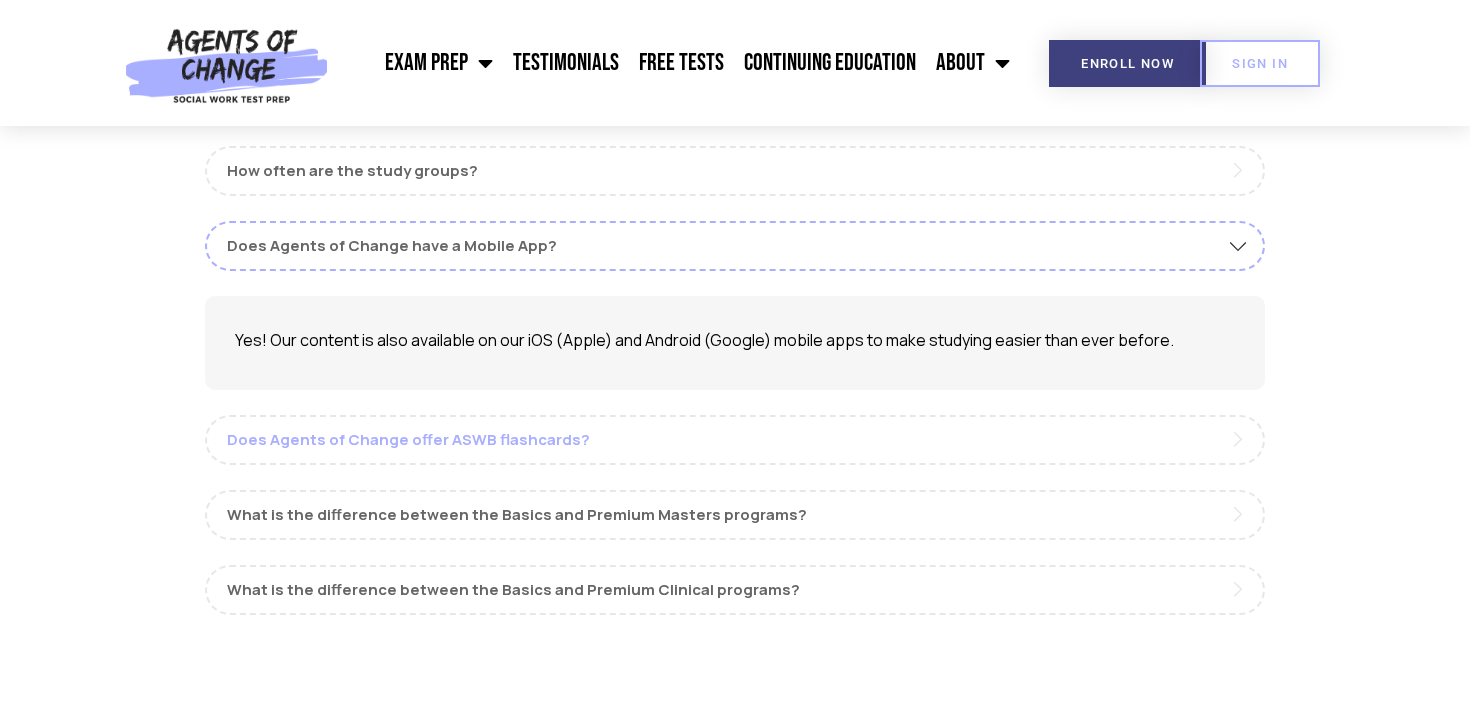 click on "Does Agents of Change offer ASWB flashcards?" at bounding box center (735, 440) 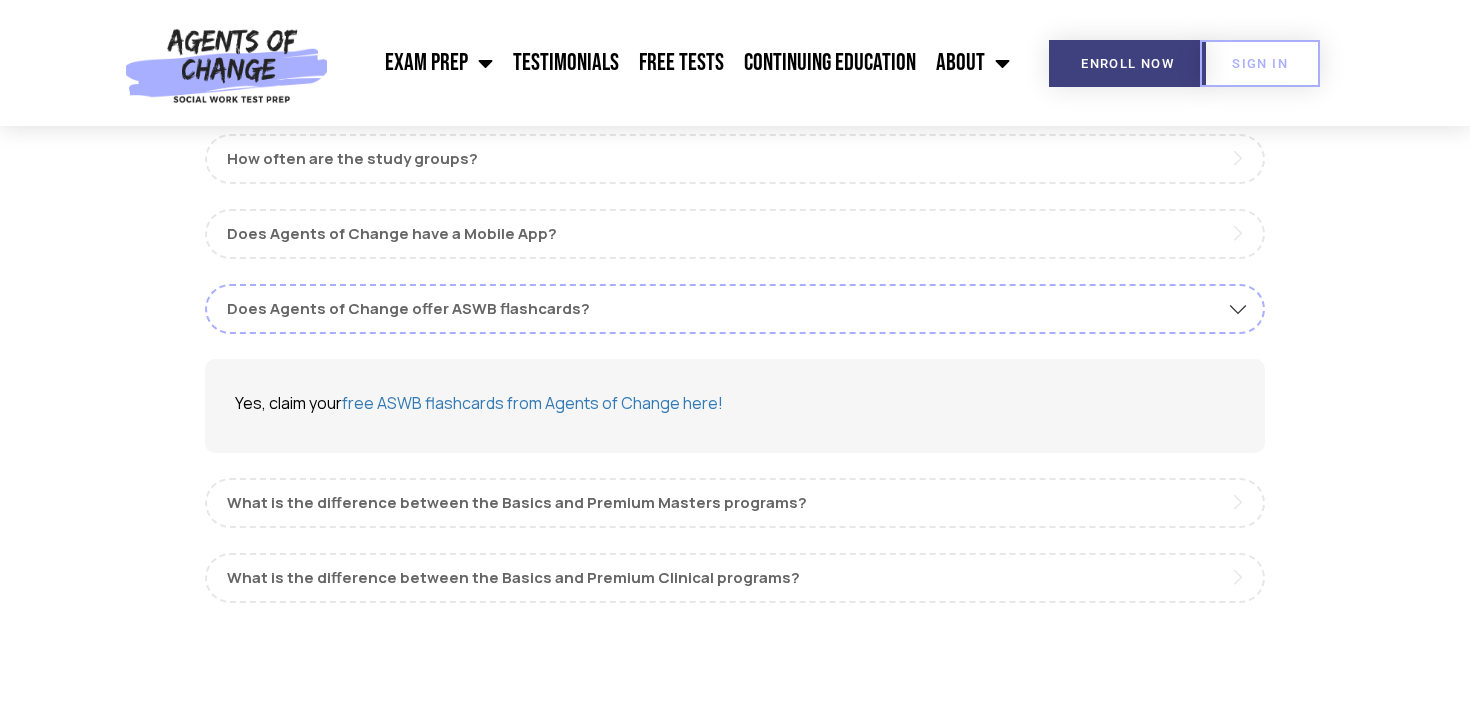scroll, scrollTop: 749, scrollLeft: 0, axis: vertical 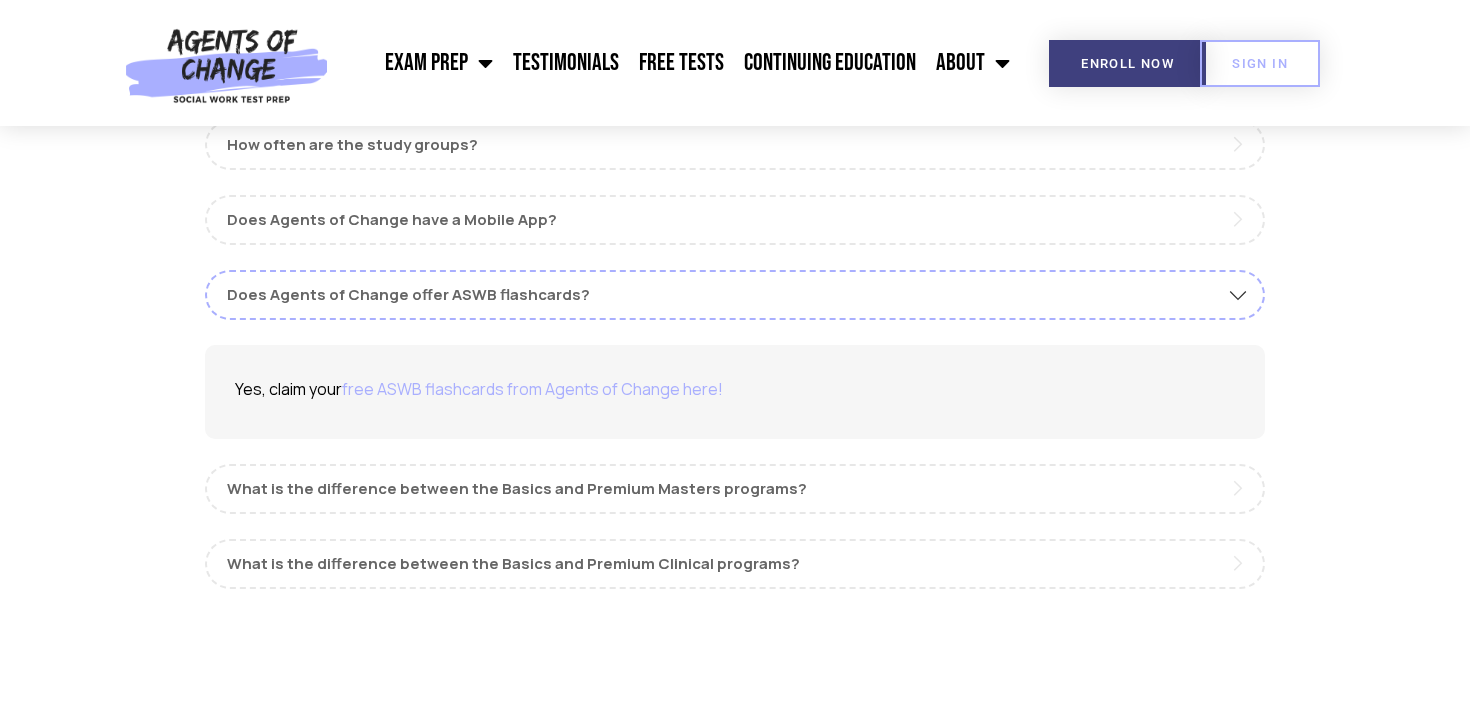 click on "free ASWB flashcards from Agents of Change here!" at bounding box center [532, 389] 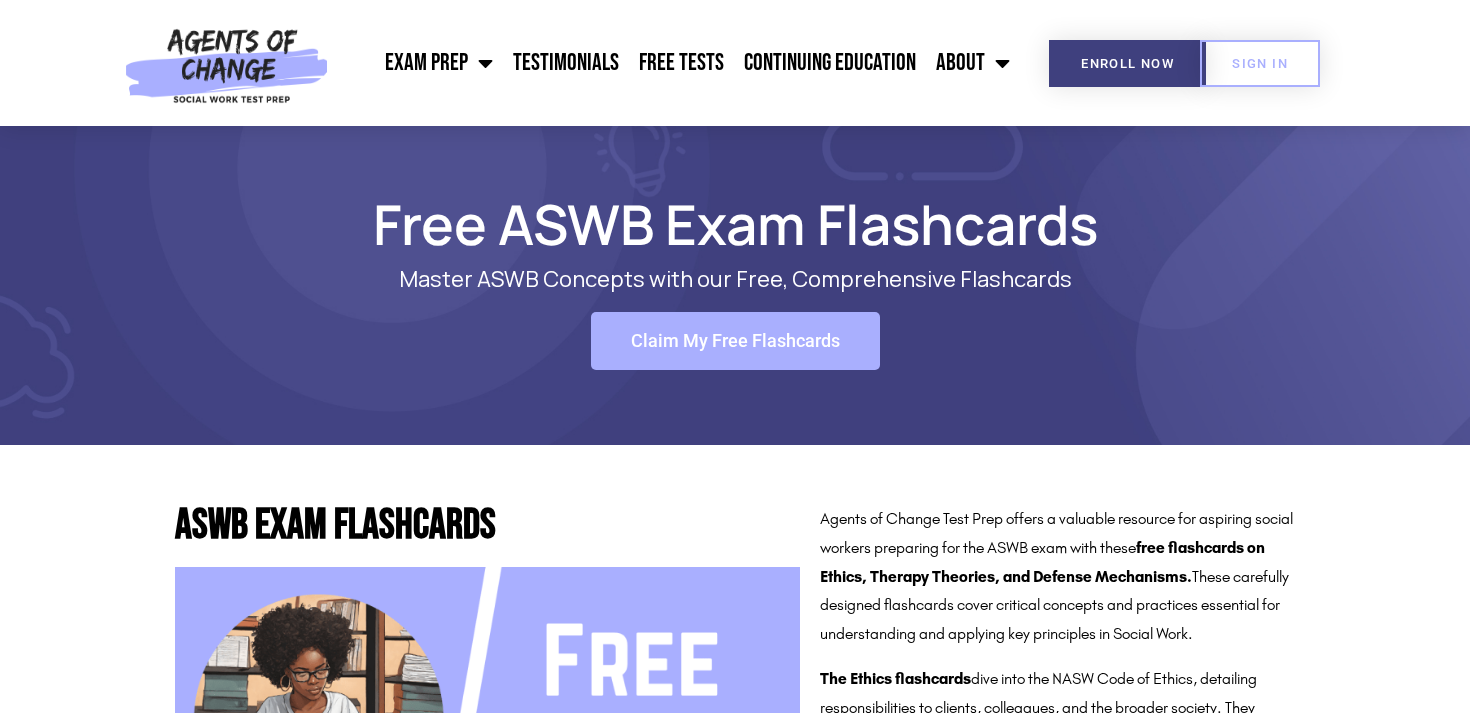 scroll, scrollTop: 0, scrollLeft: 0, axis: both 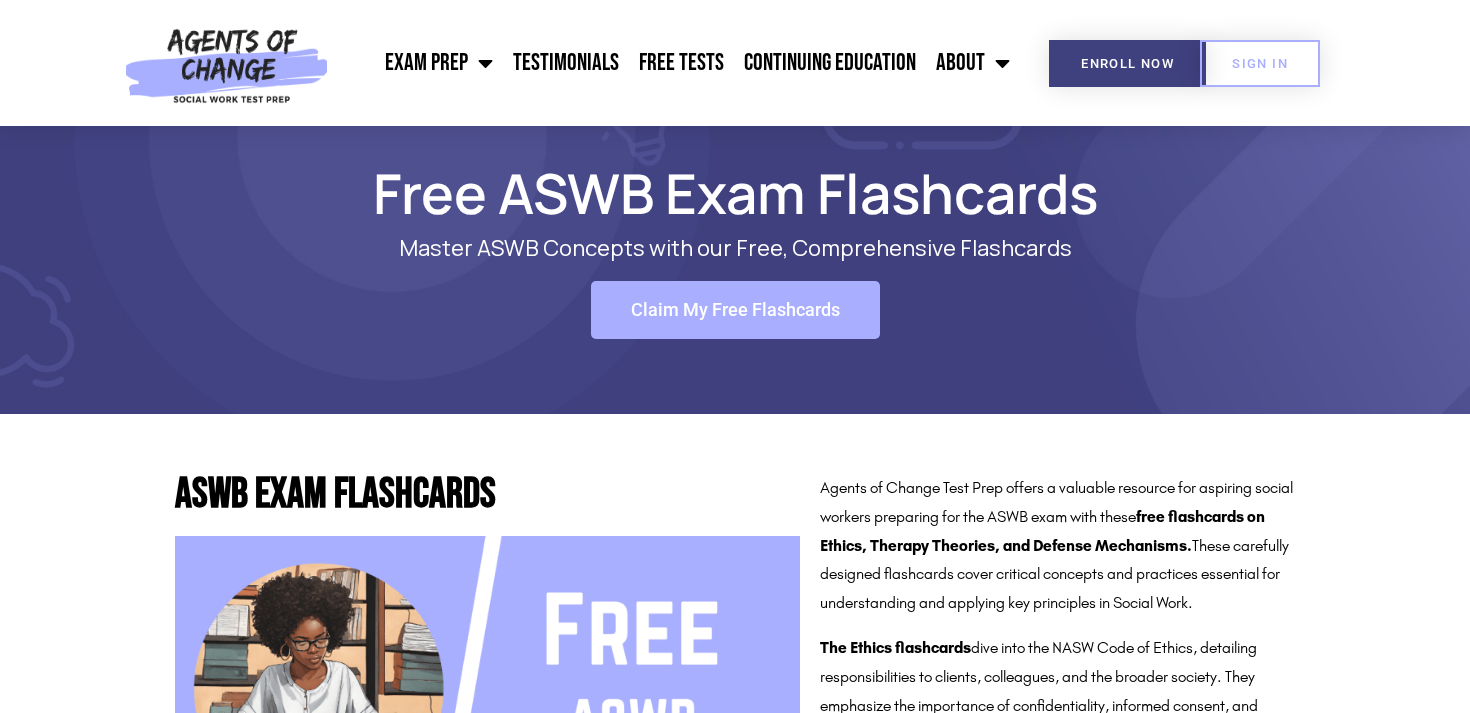 click on "Claim My Free Flashcards" at bounding box center (735, 310) 